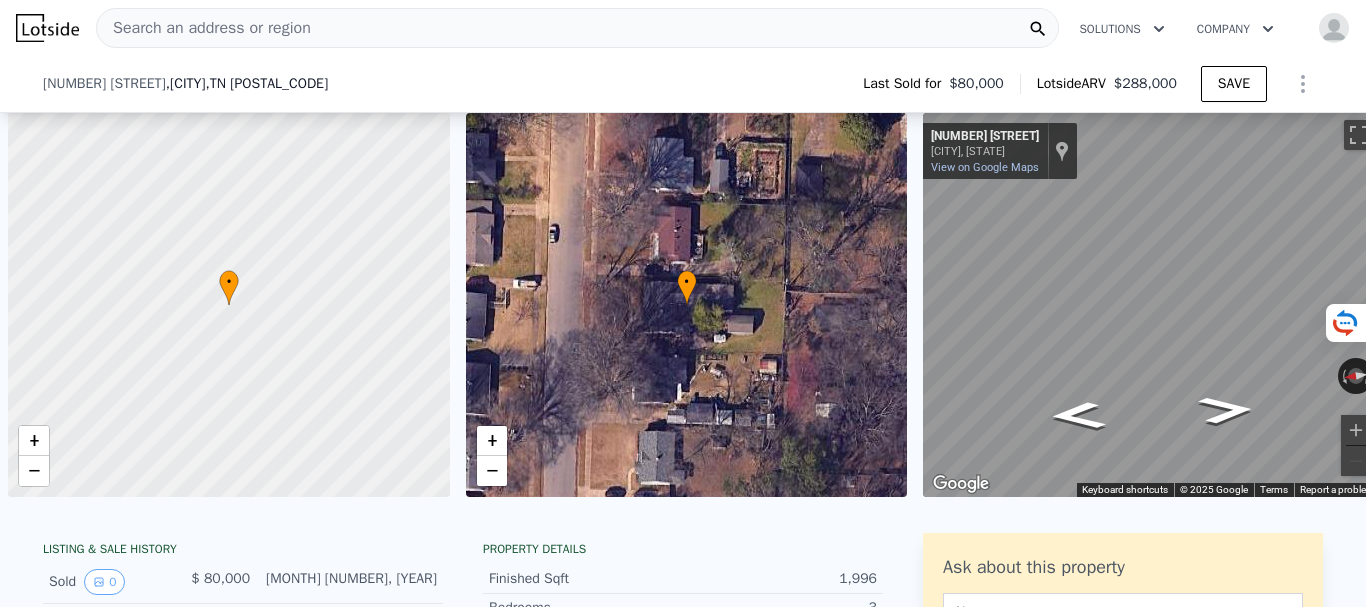 scroll, scrollTop: 0, scrollLeft: 0, axis: both 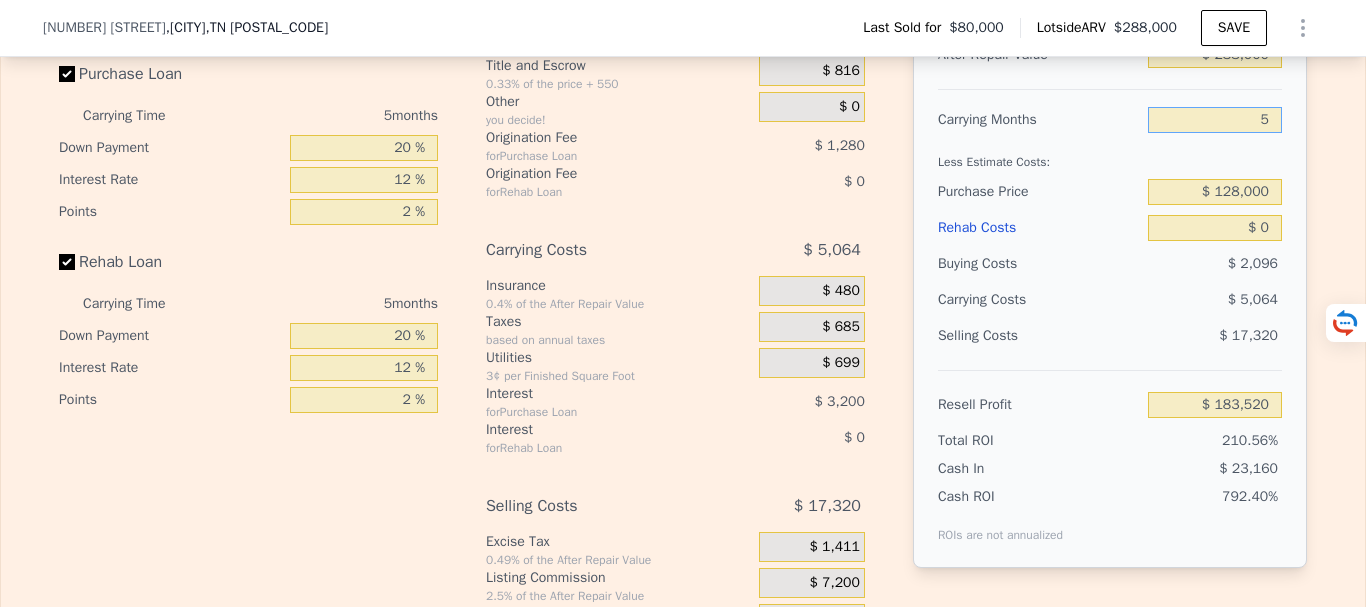 click on "5" at bounding box center (1215, 120) 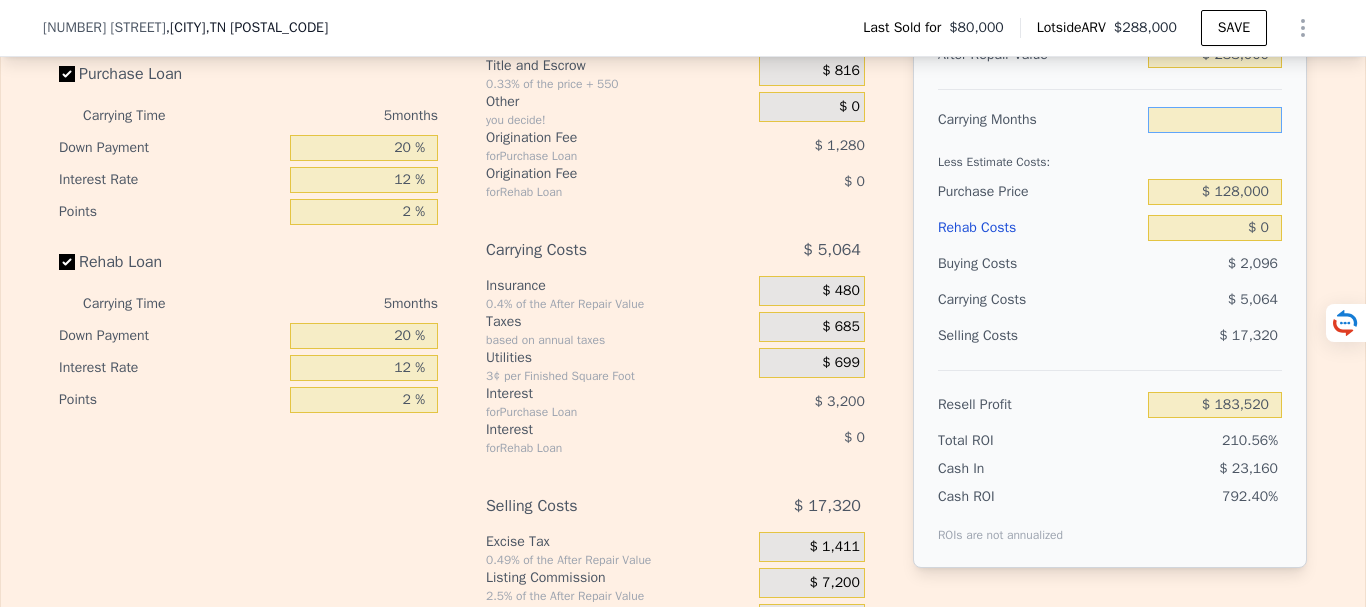 type on "6" 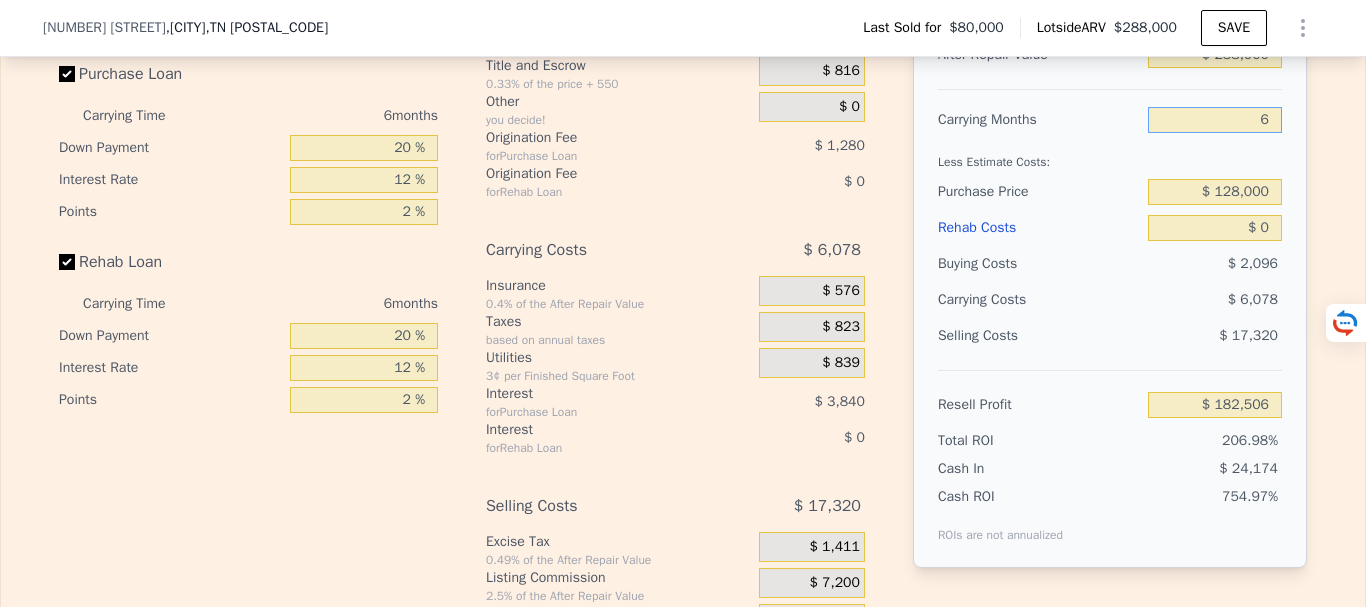 type on "$ 182,506" 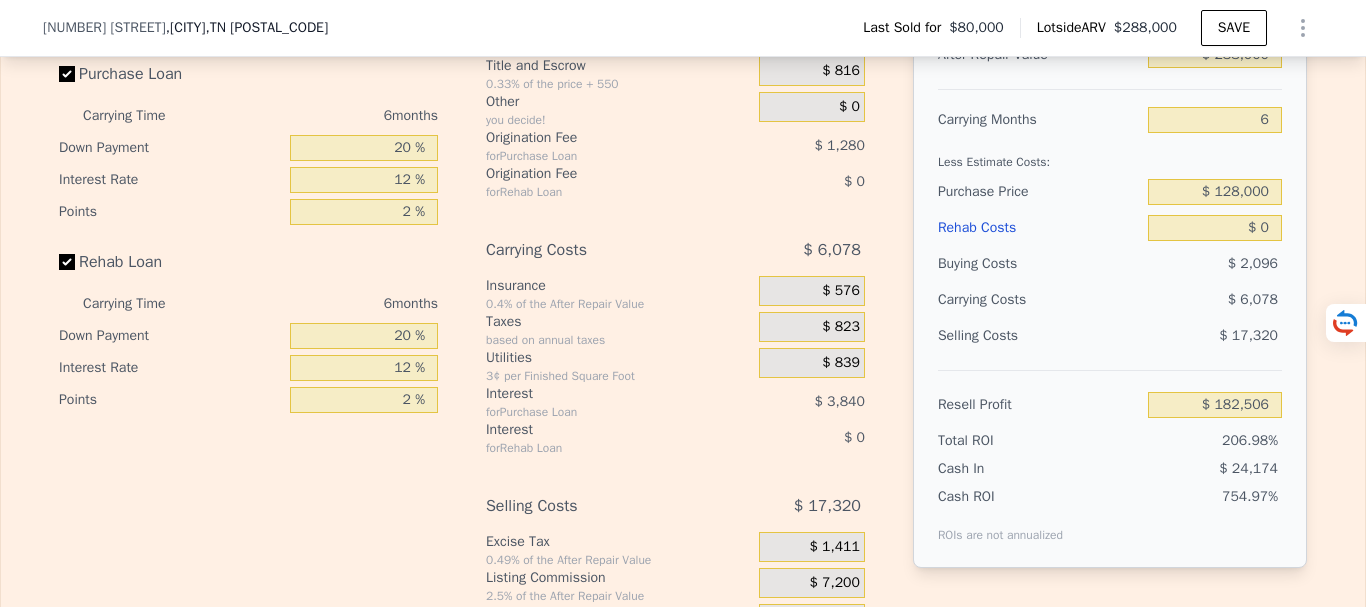 click on "Less Estimate Costs:" at bounding box center (1110, 156) 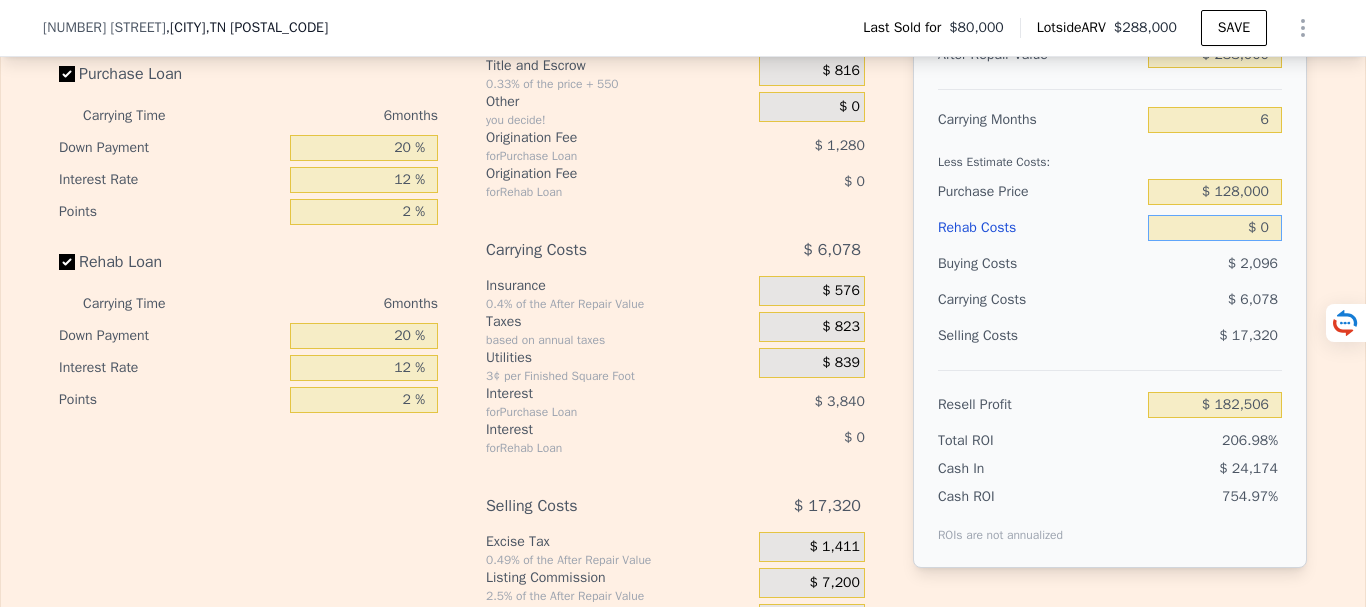 click on "$ 0" at bounding box center [1215, 228] 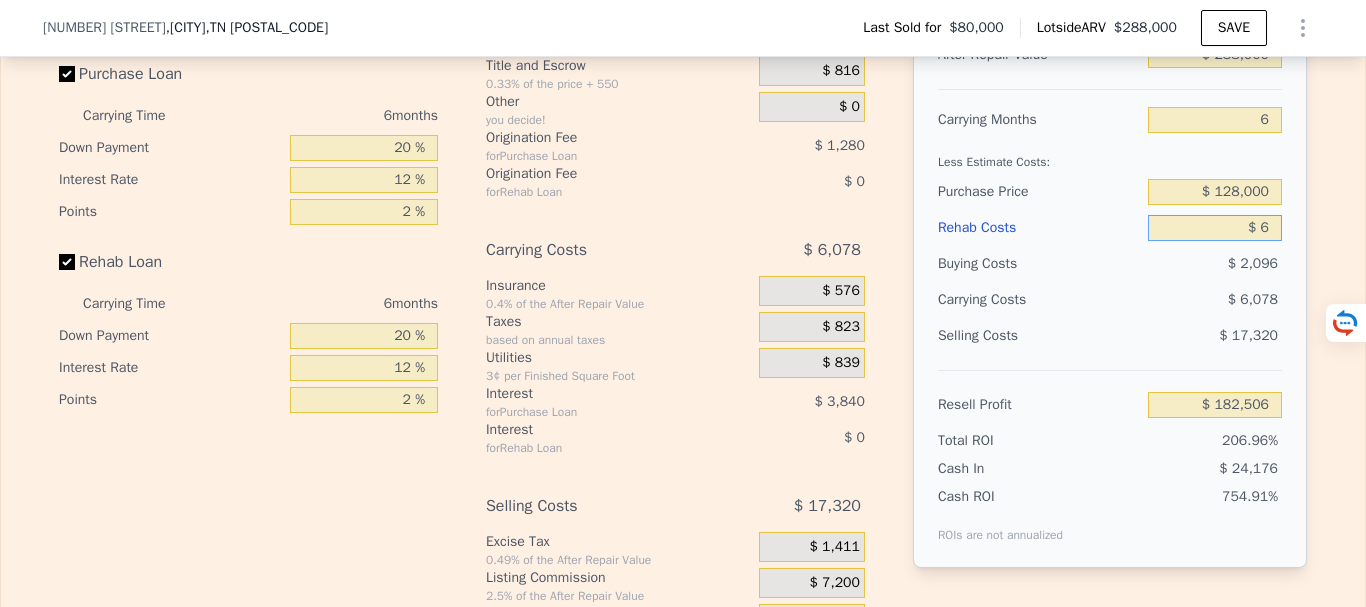 type on "$ 65" 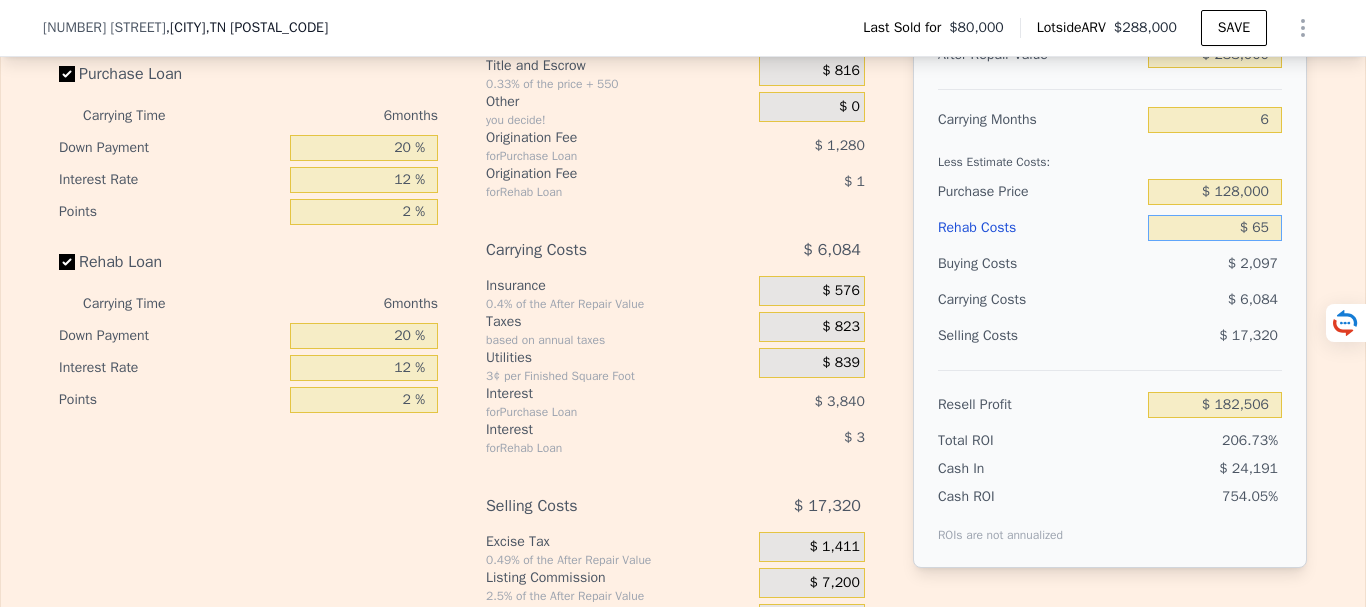 type on "$ 182,434" 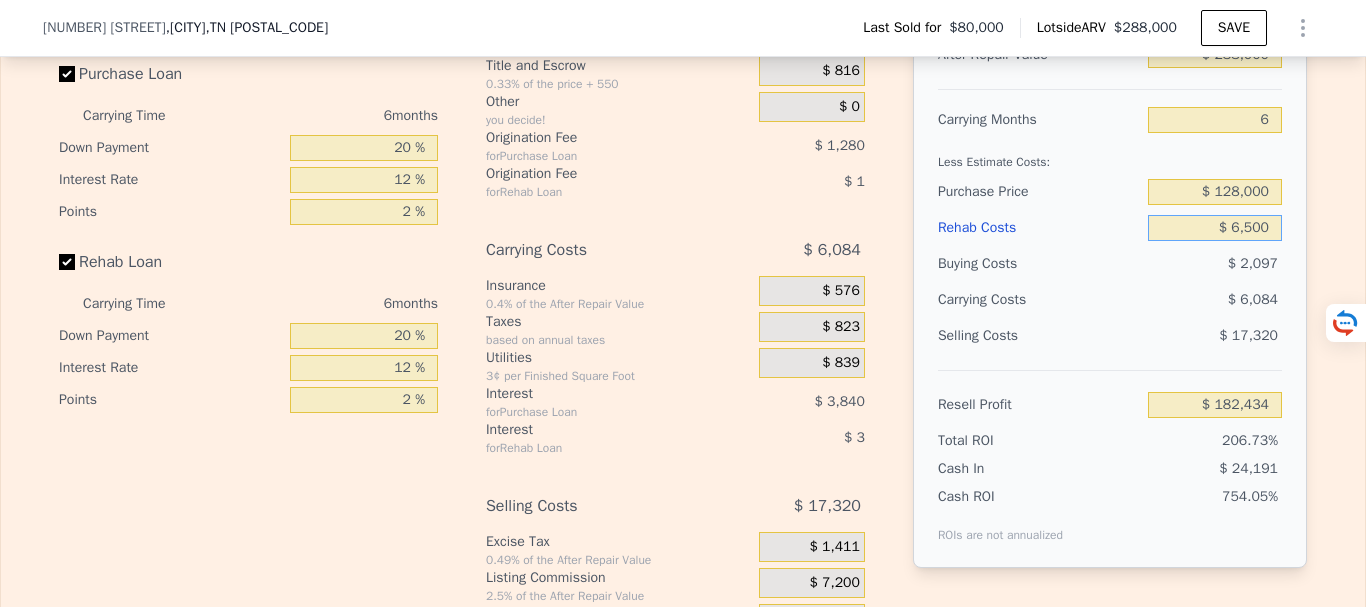 type on "$ 65,000" 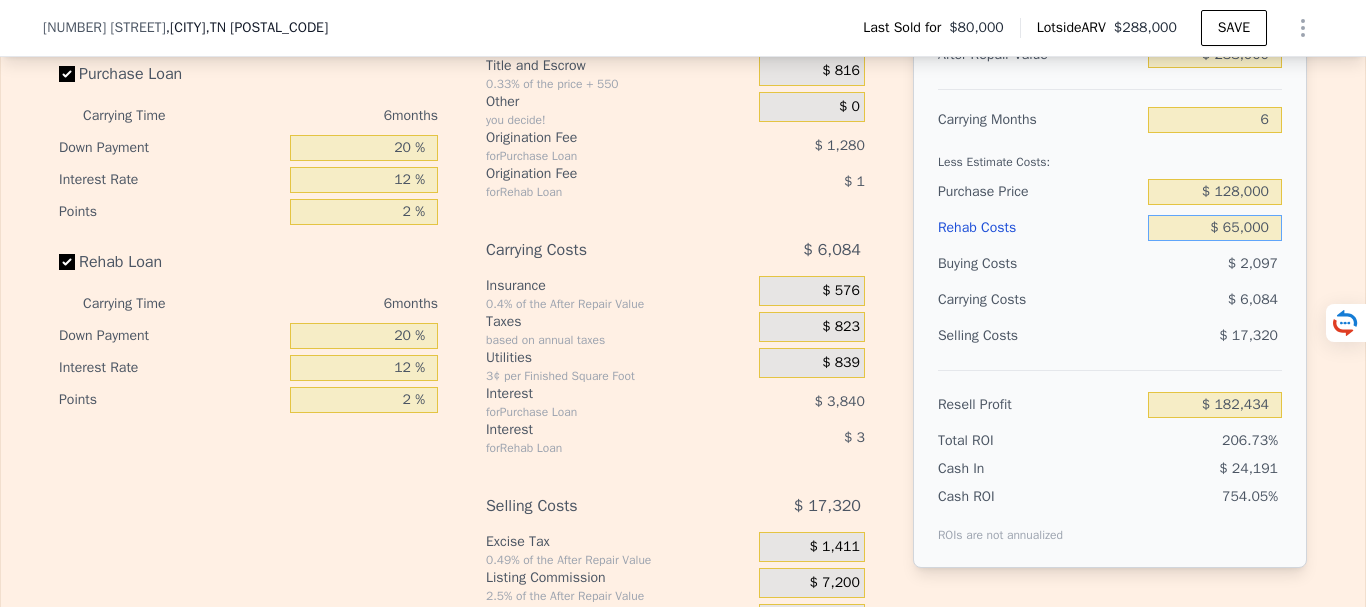 type on "$ 113,346" 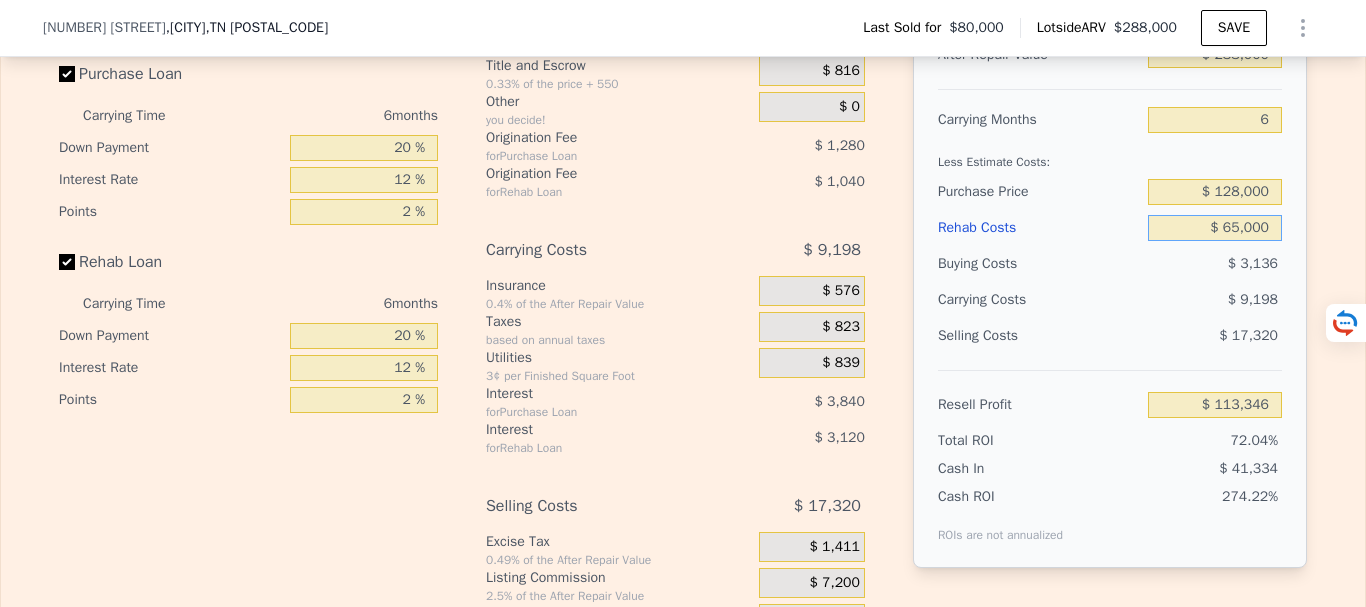 type on "$ 650,000" 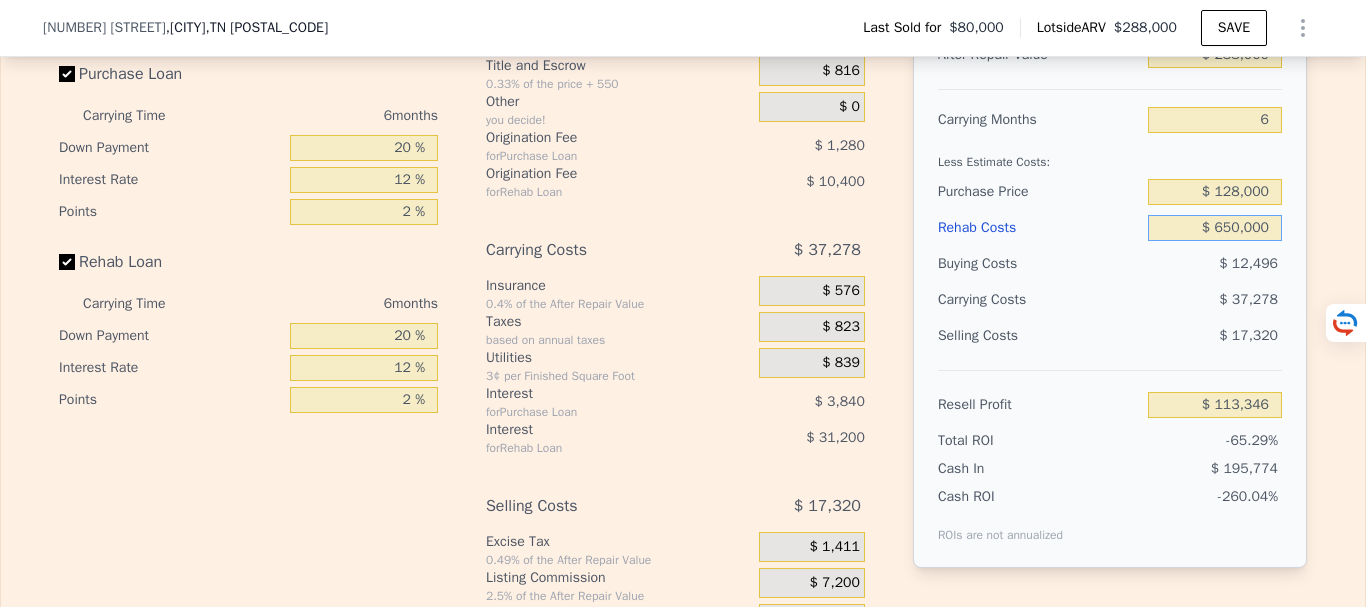 type on "-$ 509,094" 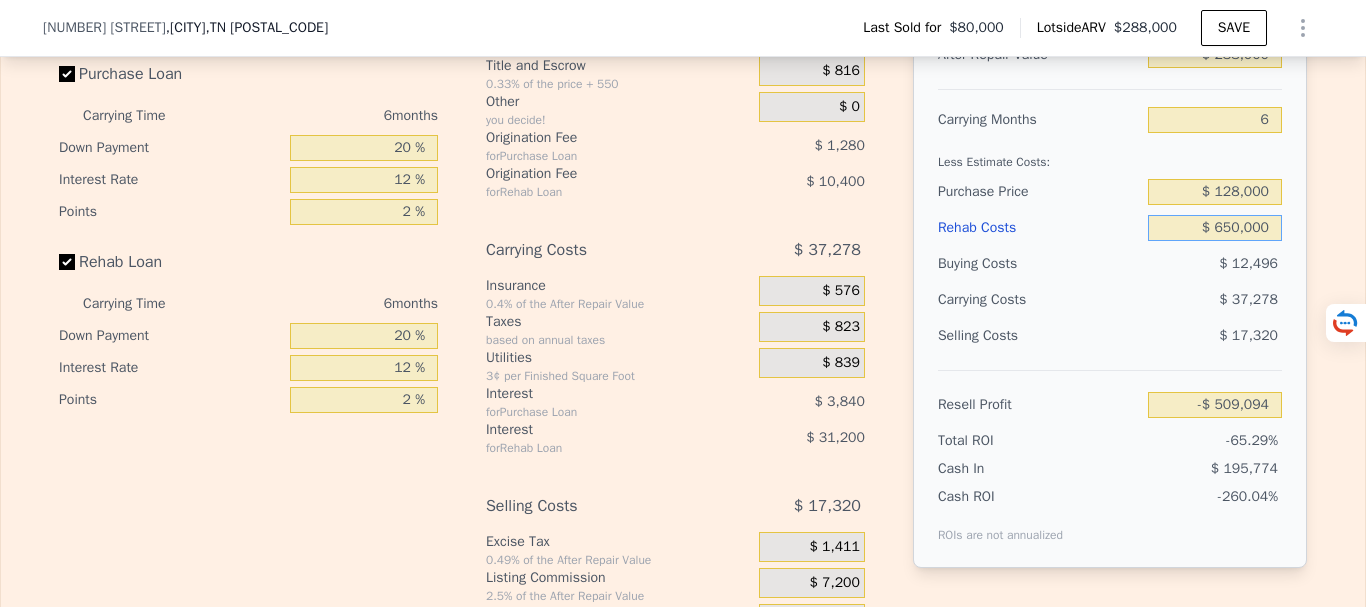 type on "$ 65,000" 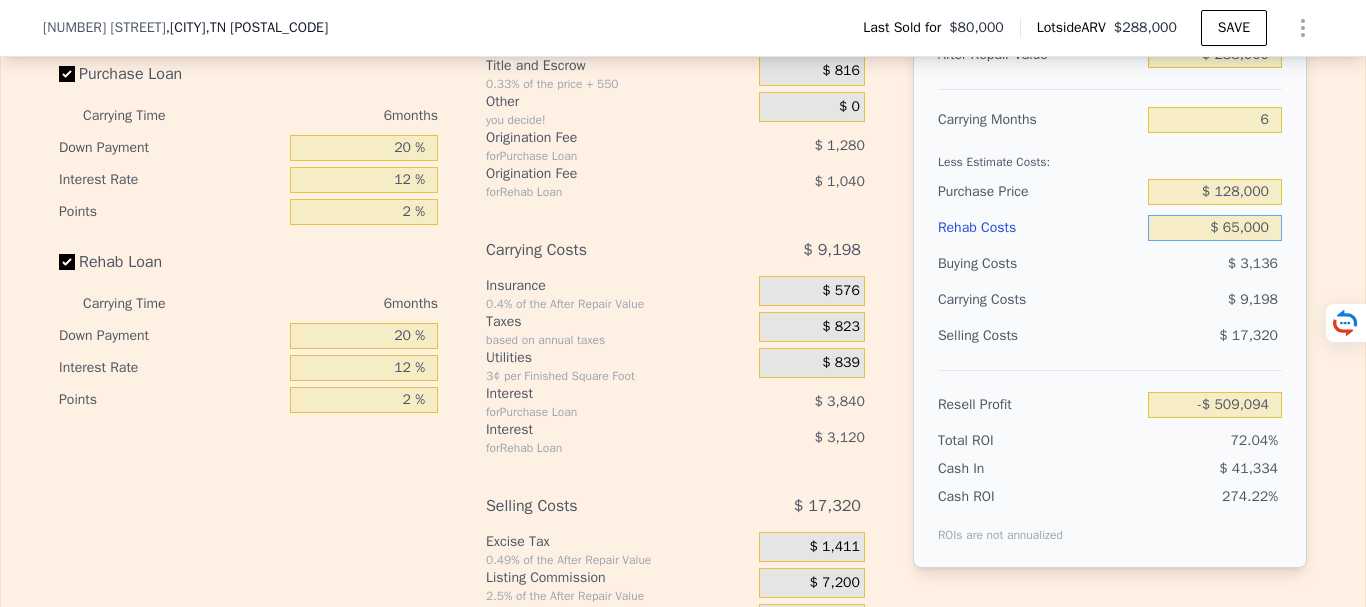 type on "$ 113,346" 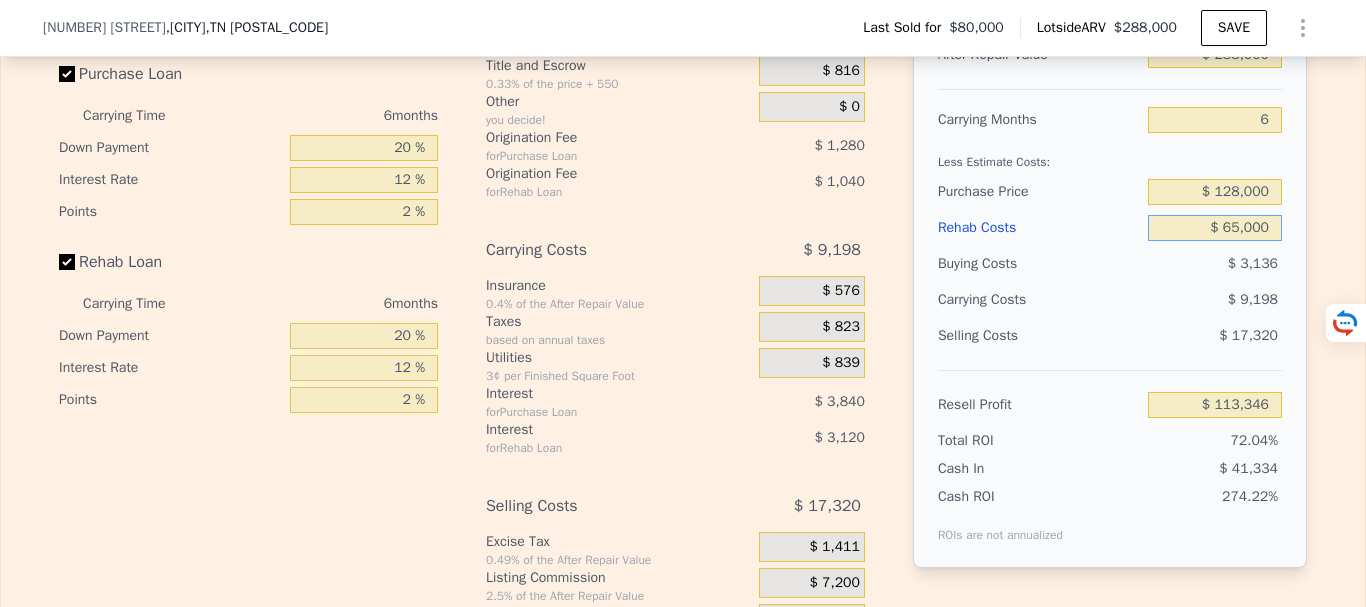 type on "$ 65,000" 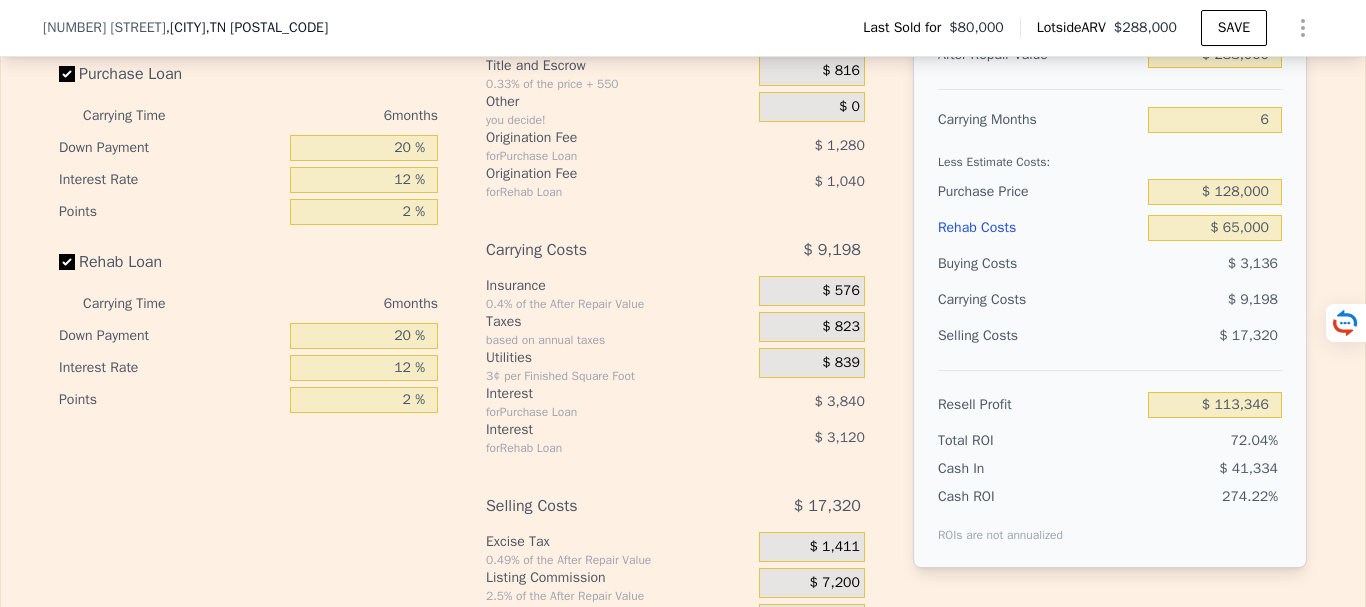 click on "$ 9,198" at bounding box center (1176, 300) 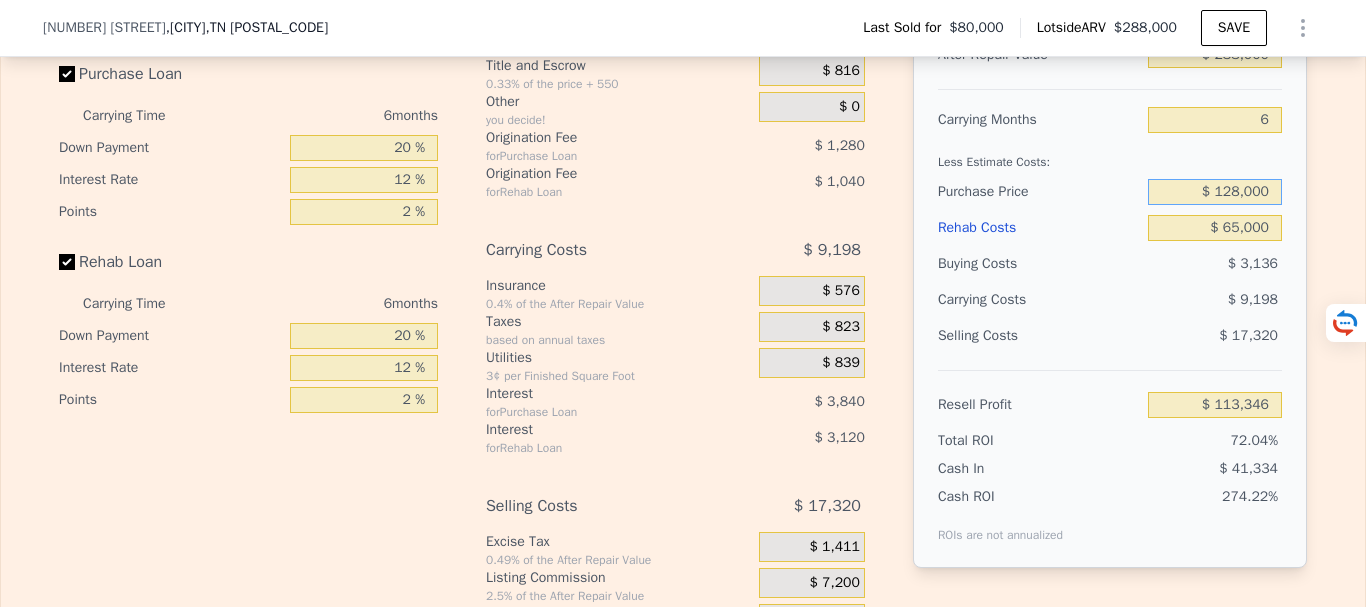 click on "$ 128,000" at bounding box center (1215, 192) 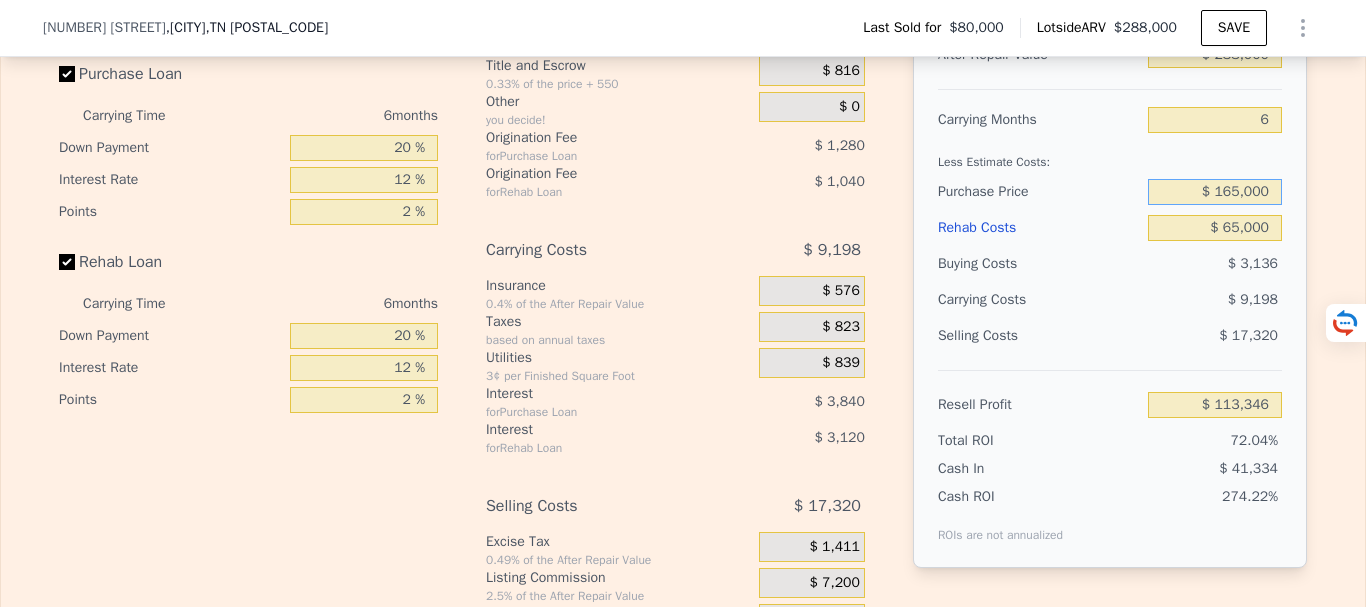type on "$ 165,000" 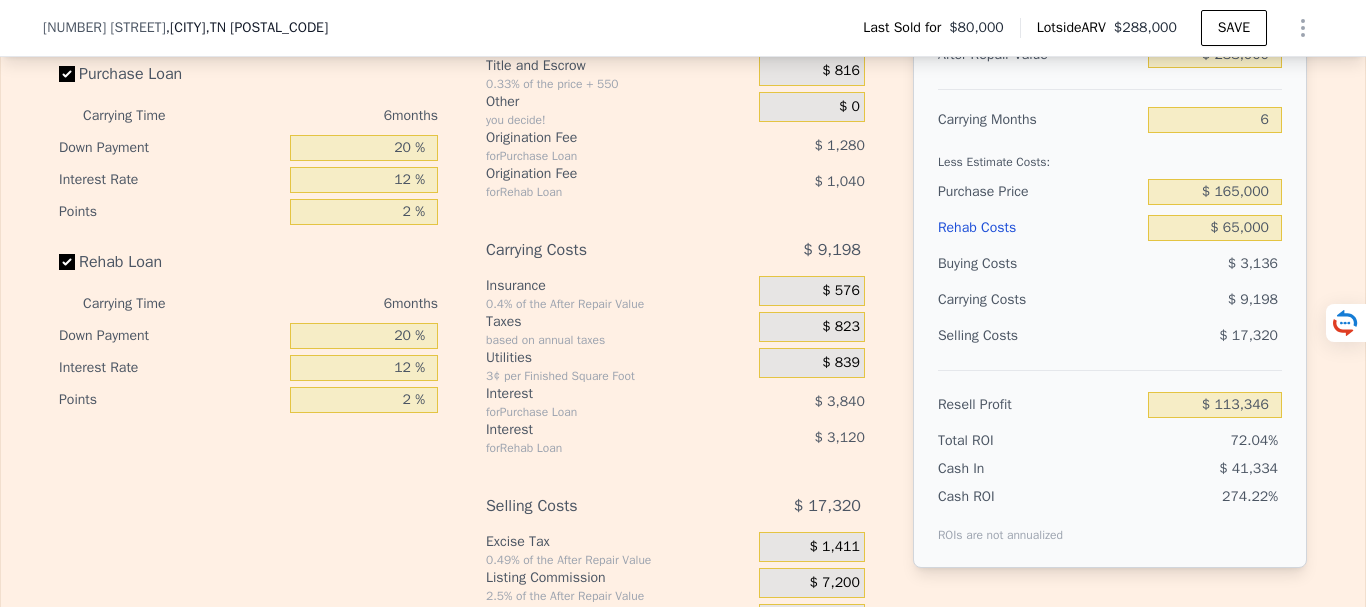 click on "$ 9,198" at bounding box center [1176, 300] 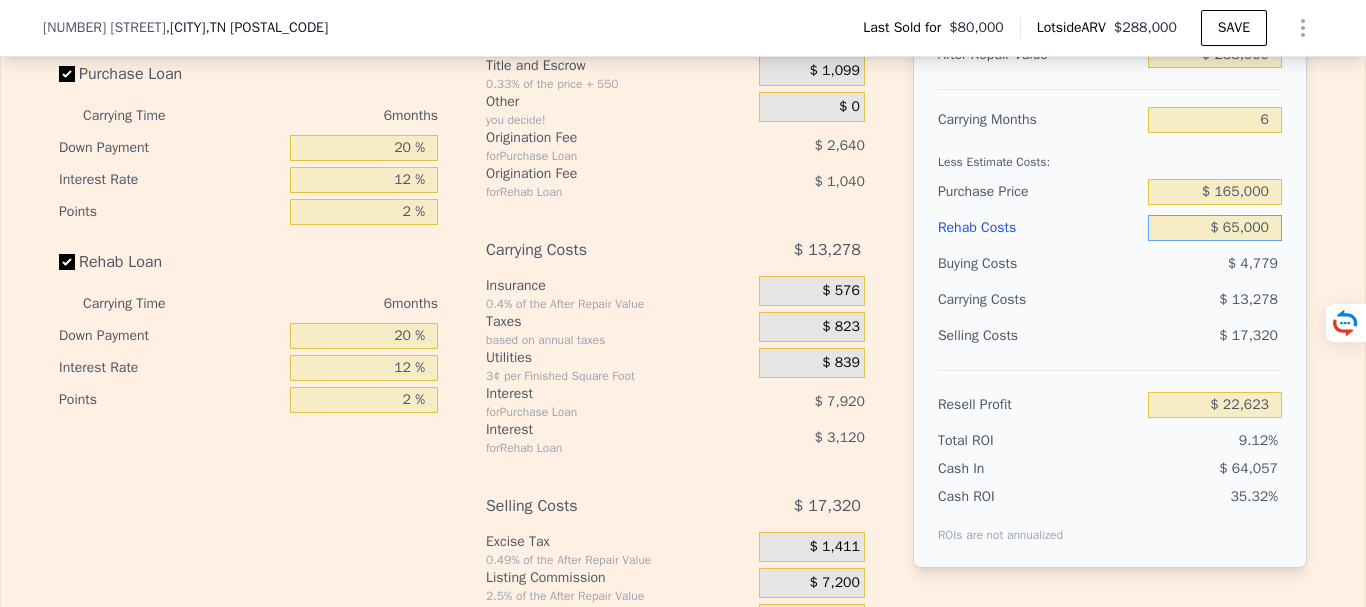 click on "$ 65,000" at bounding box center (1215, 228) 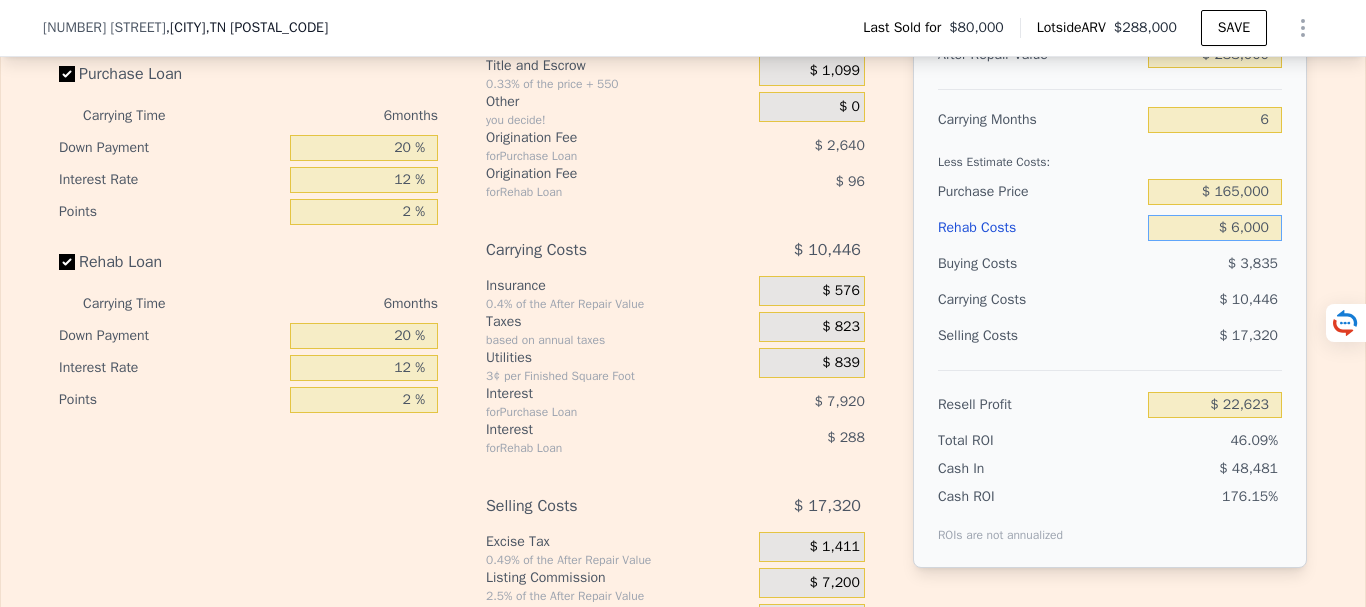 type on "$ 85,399" 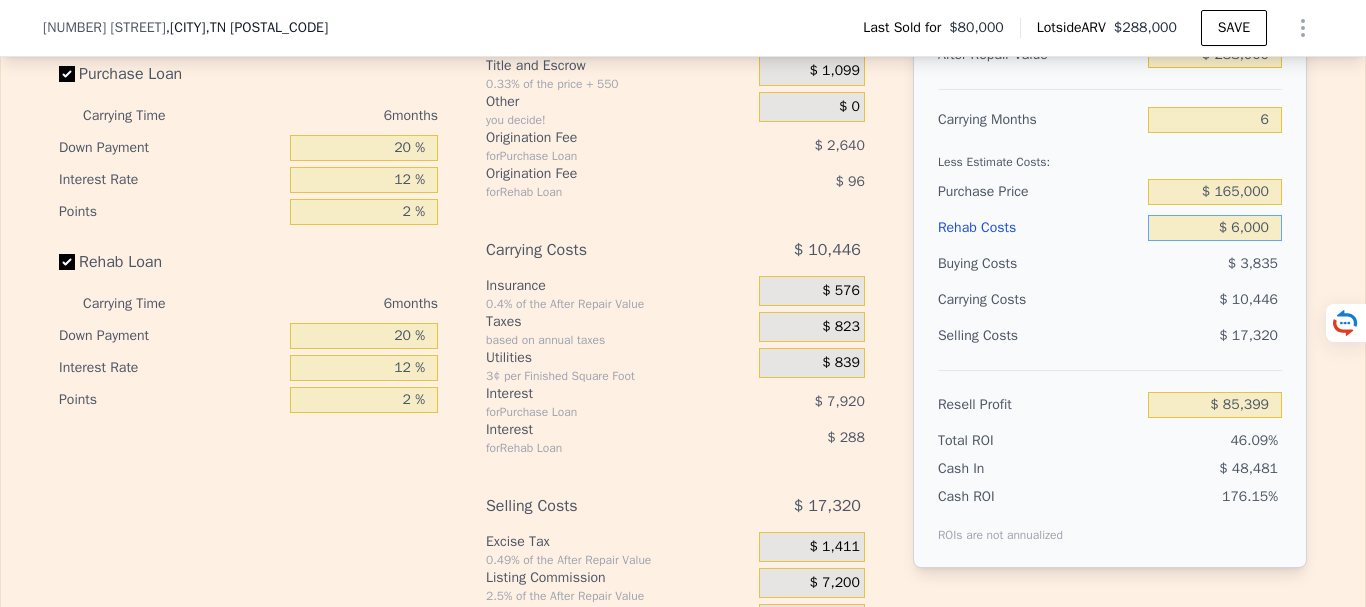 type on "$ 66,000" 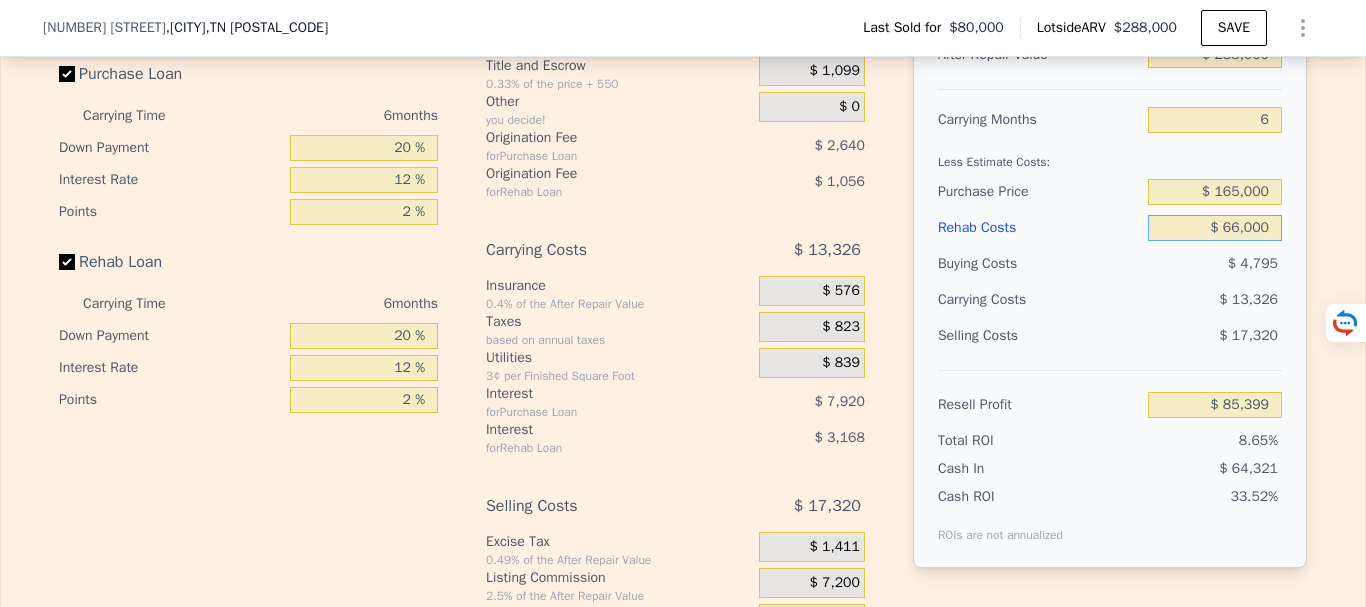 type on "$ 21,559" 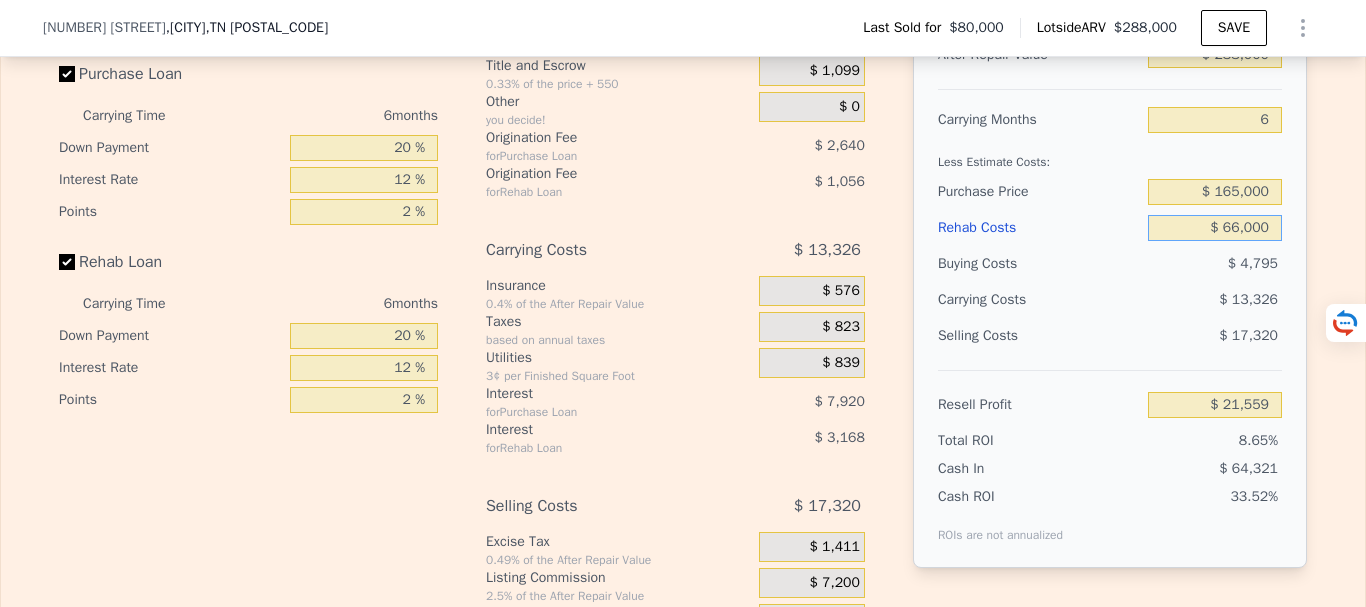 type on "$ 6,000" 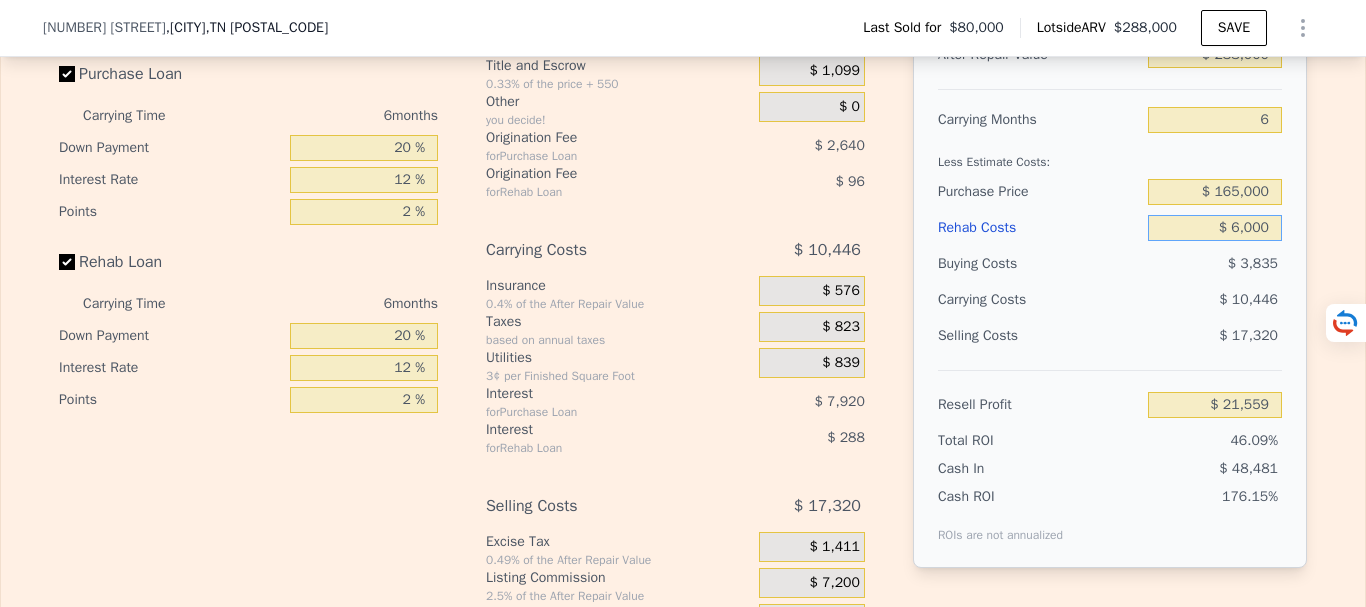 type on "$ 85,399" 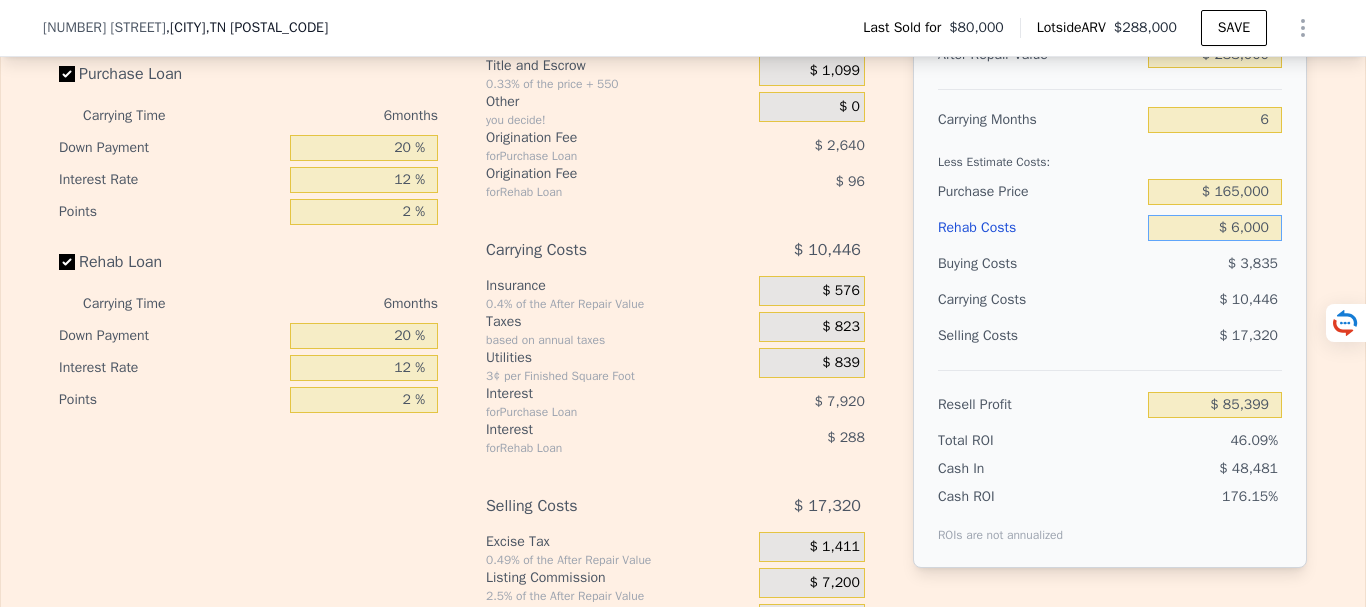 type on "$ 65,000" 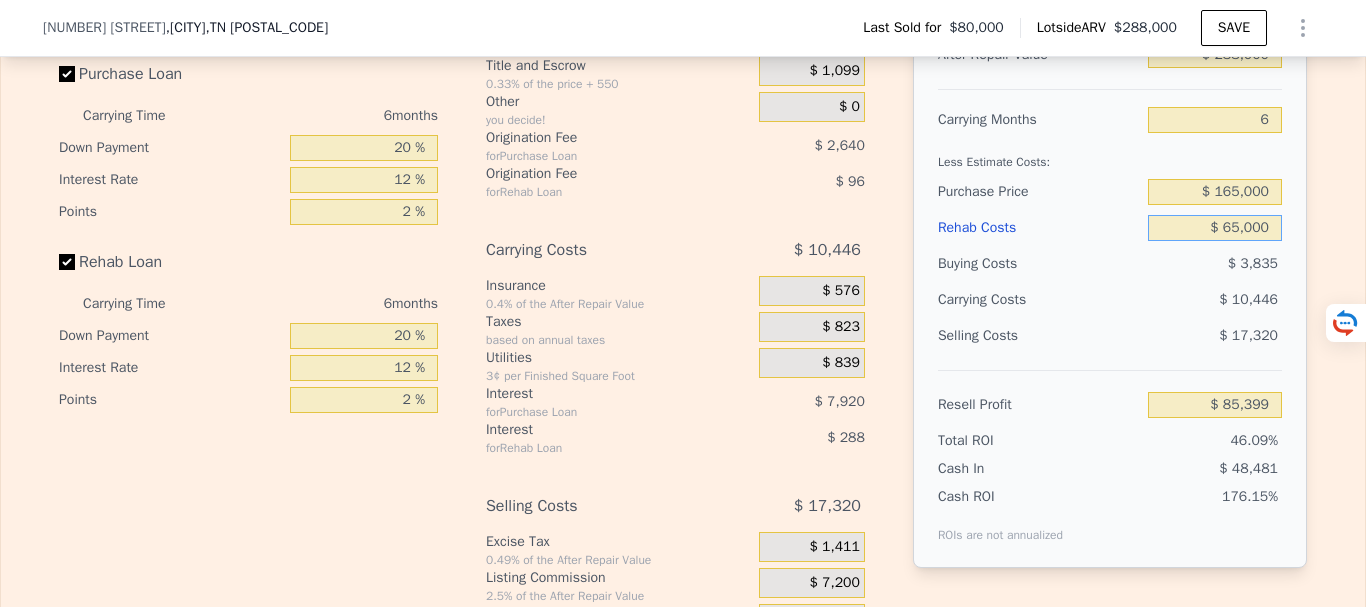type on "$ 22,623" 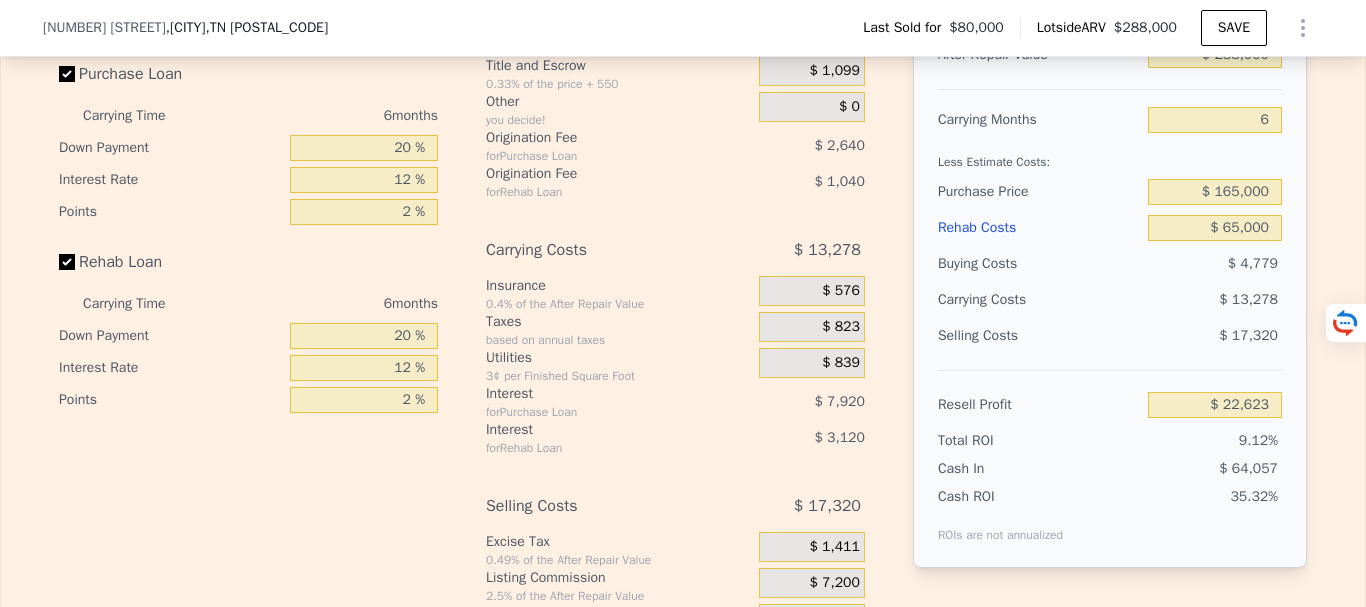 click on "Selling Costs" at bounding box center (1039, 336) 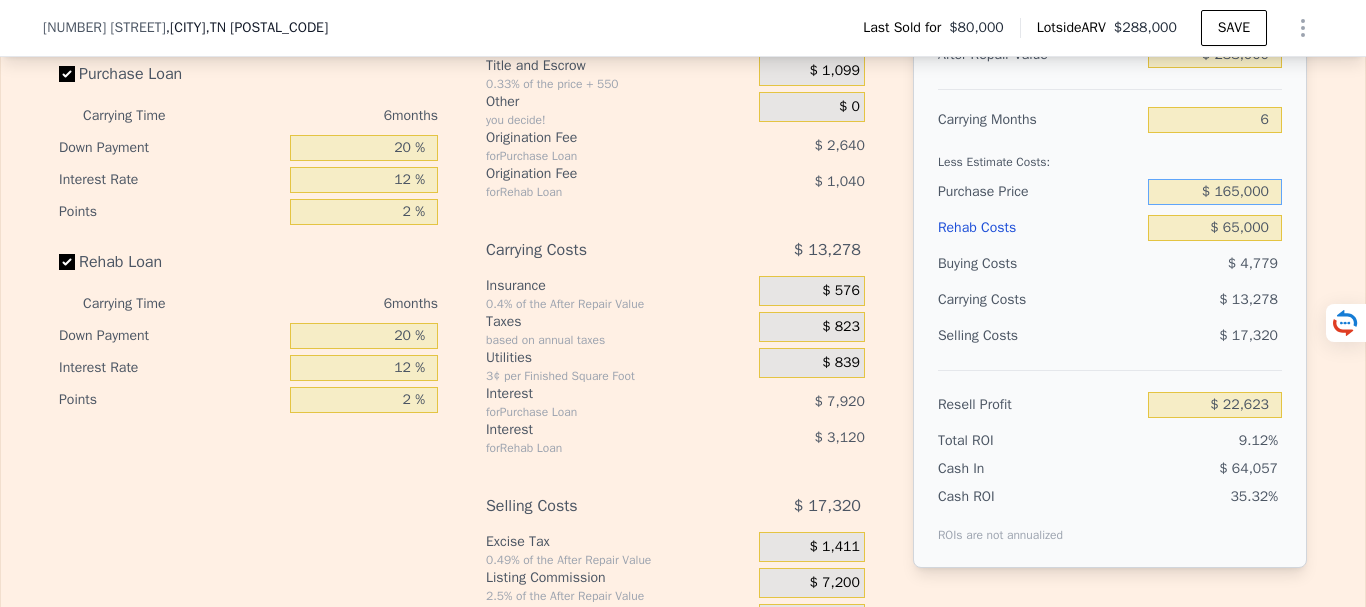 click on "$ 165,000" at bounding box center [1215, 192] 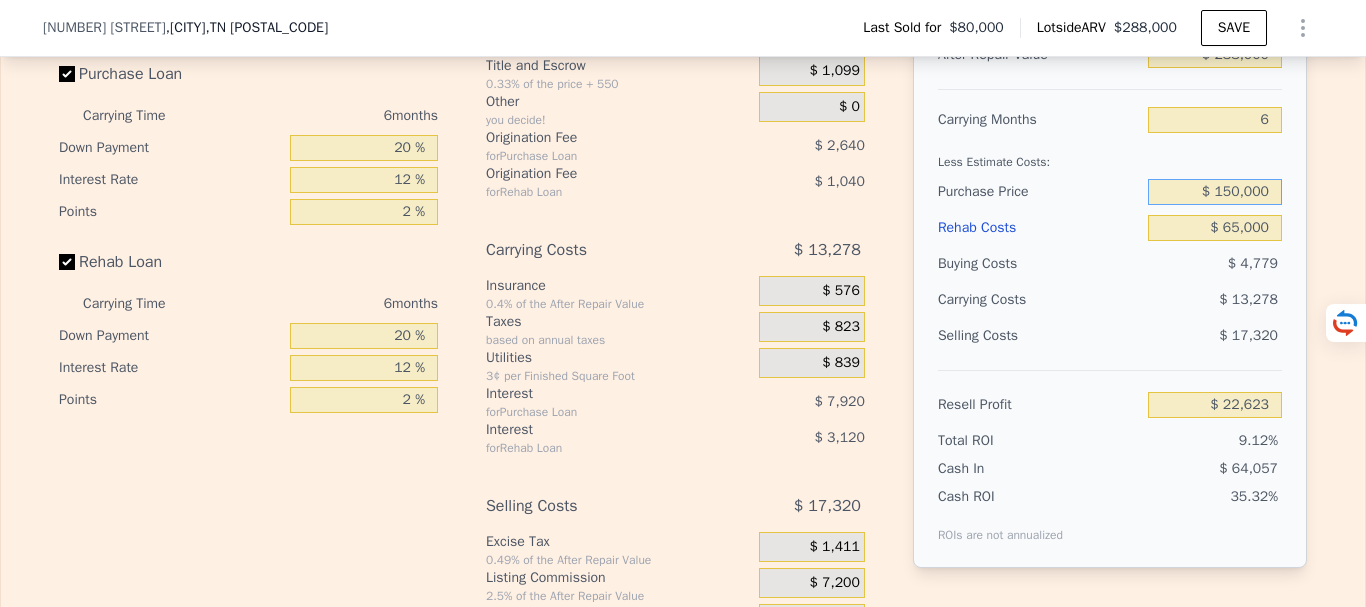 type on "$ 150,000" 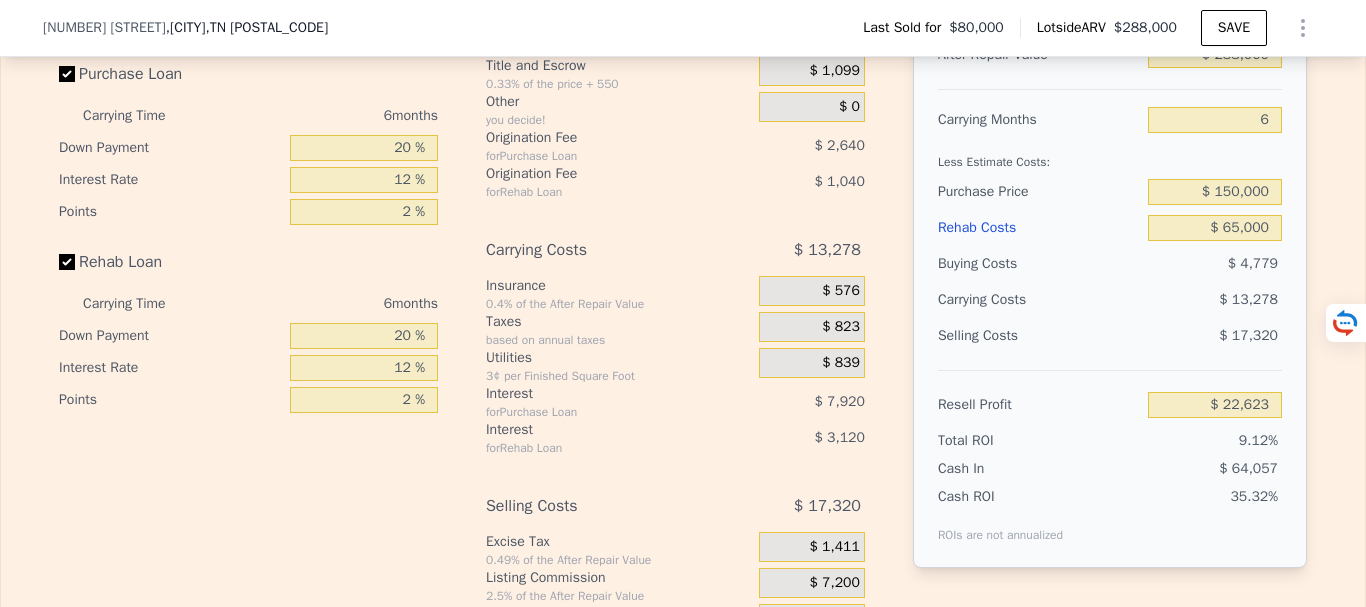 click on "$ 13,278" at bounding box center [1176, 300] 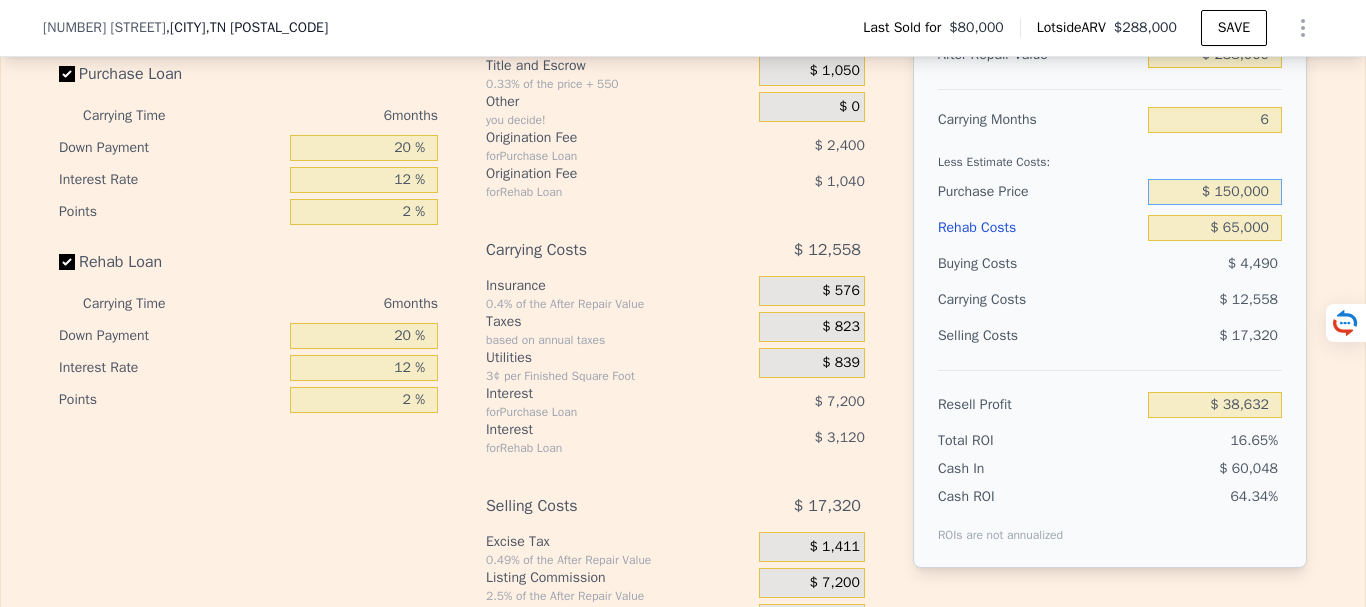 click on "$ 150,000" at bounding box center (1215, 192) 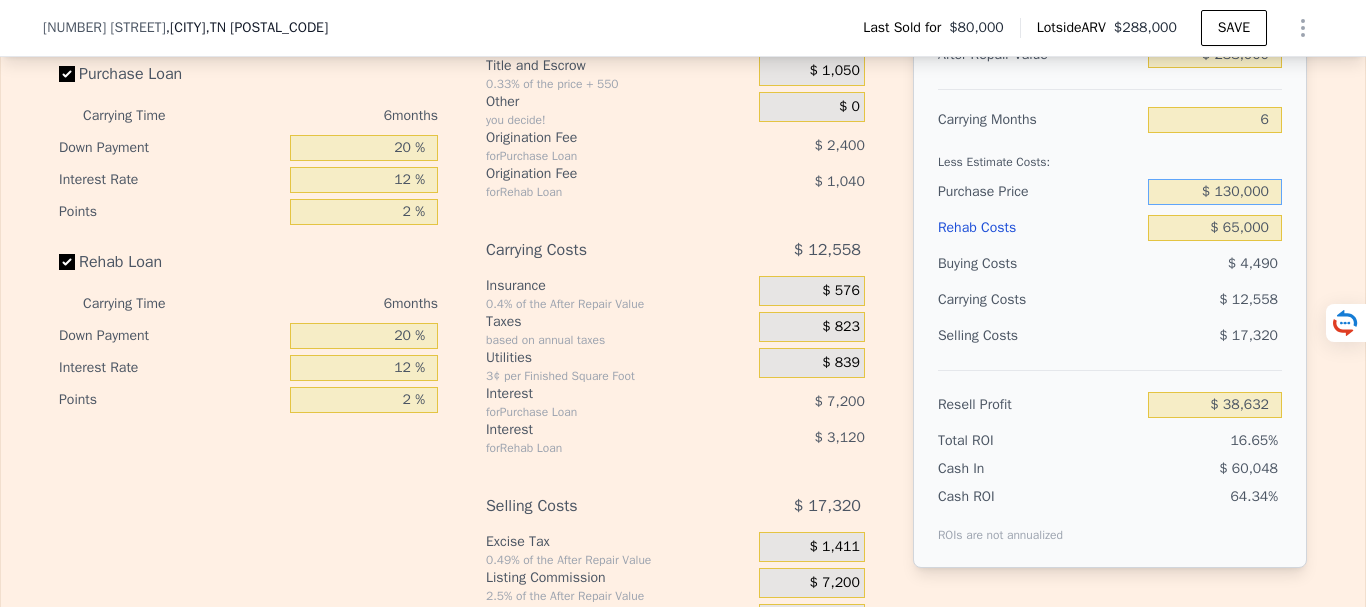 type on "$ 130,000" 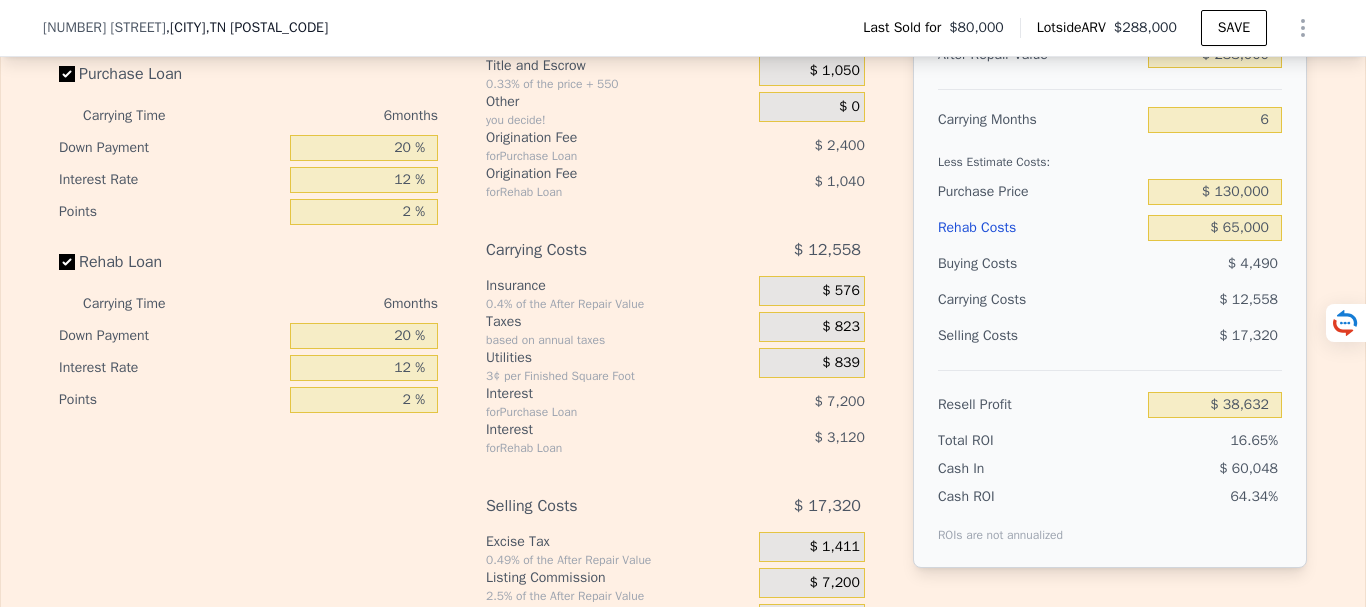click on "$ 12,558" at bounding box center (1176, 300) 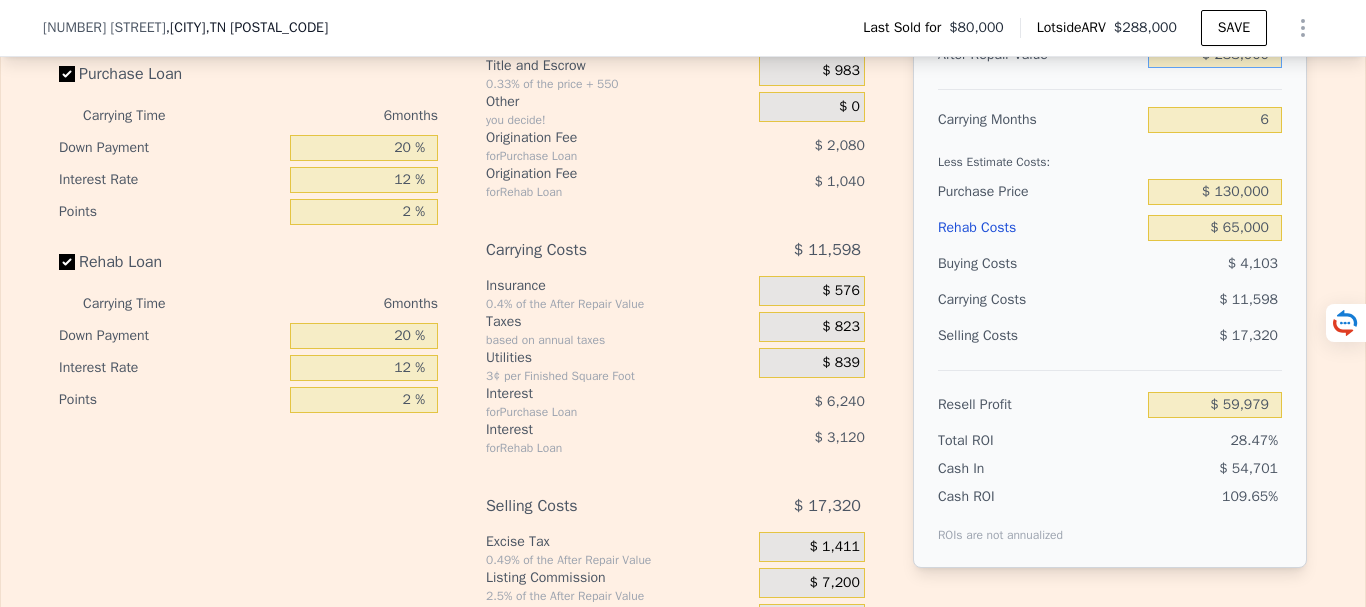 drag, startPoint x: 1233, startPoint y: 84, endPoint x: 1232, endPoint y: 108, distance: 24.020824 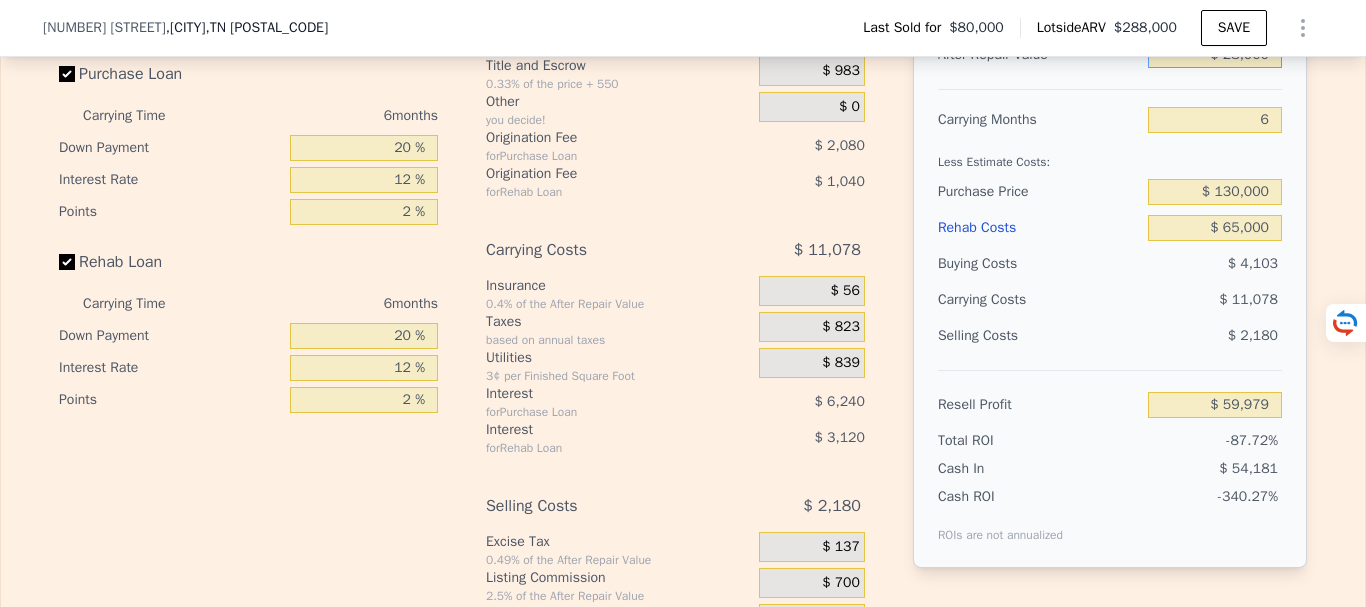 type on "-$ 184,361" 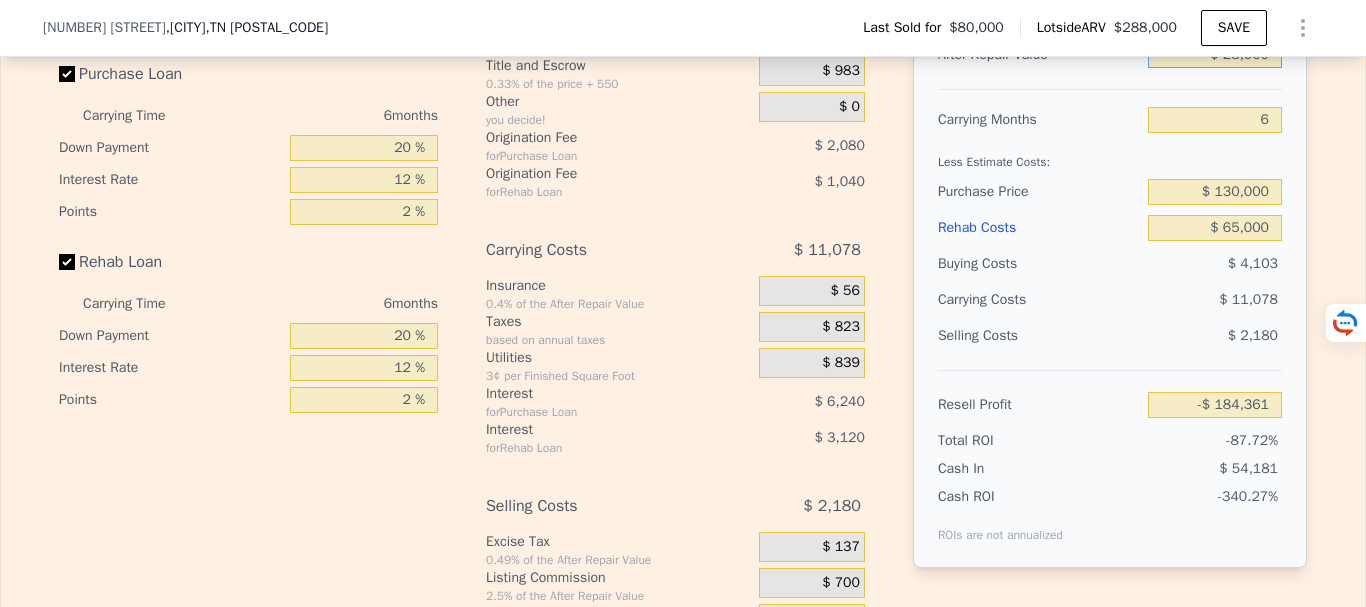 type on "$ 2,000" 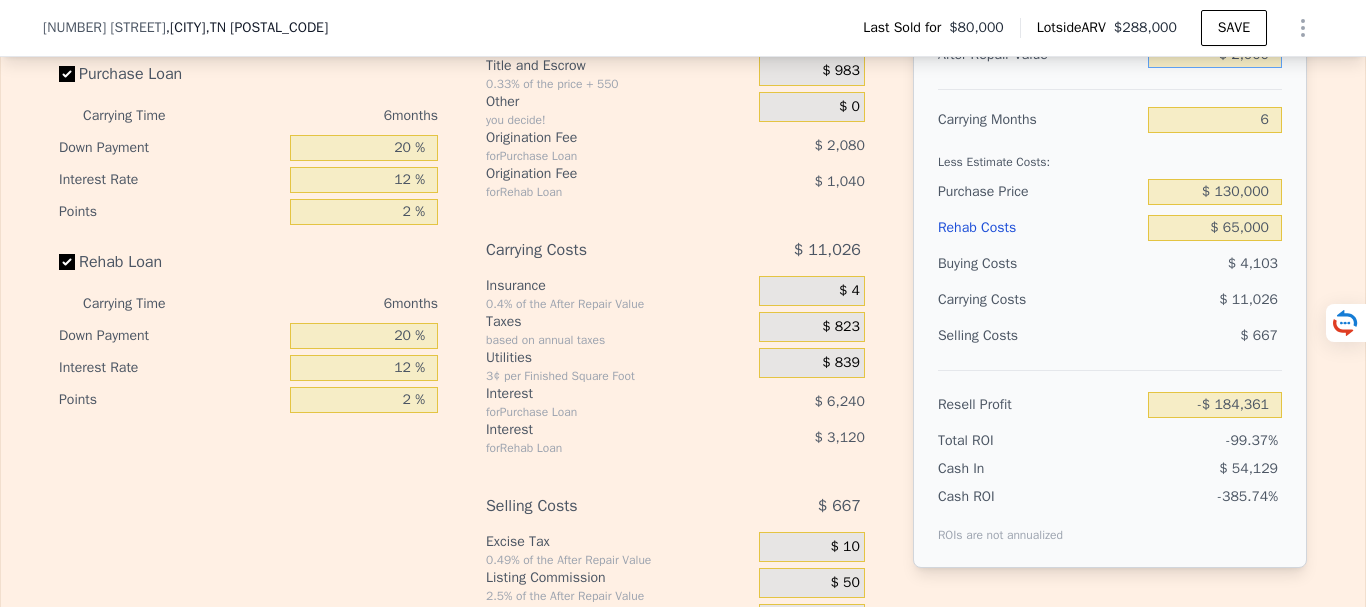 type on "-$ 208,796" 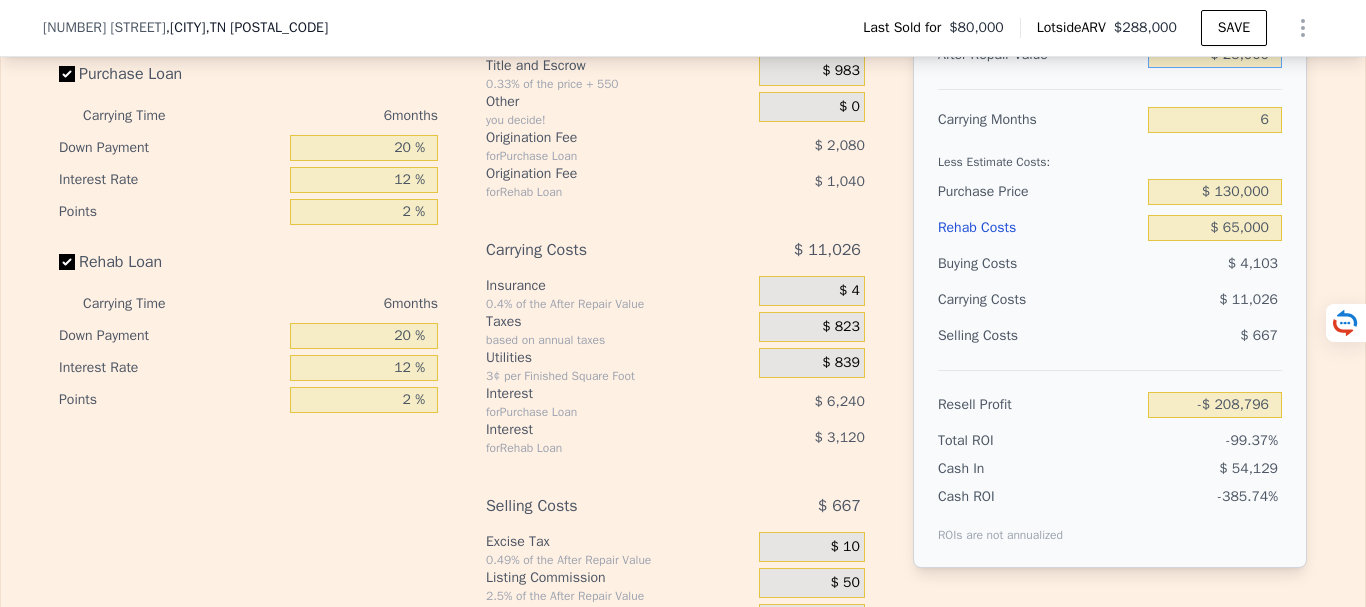 type on "$ 255,000" 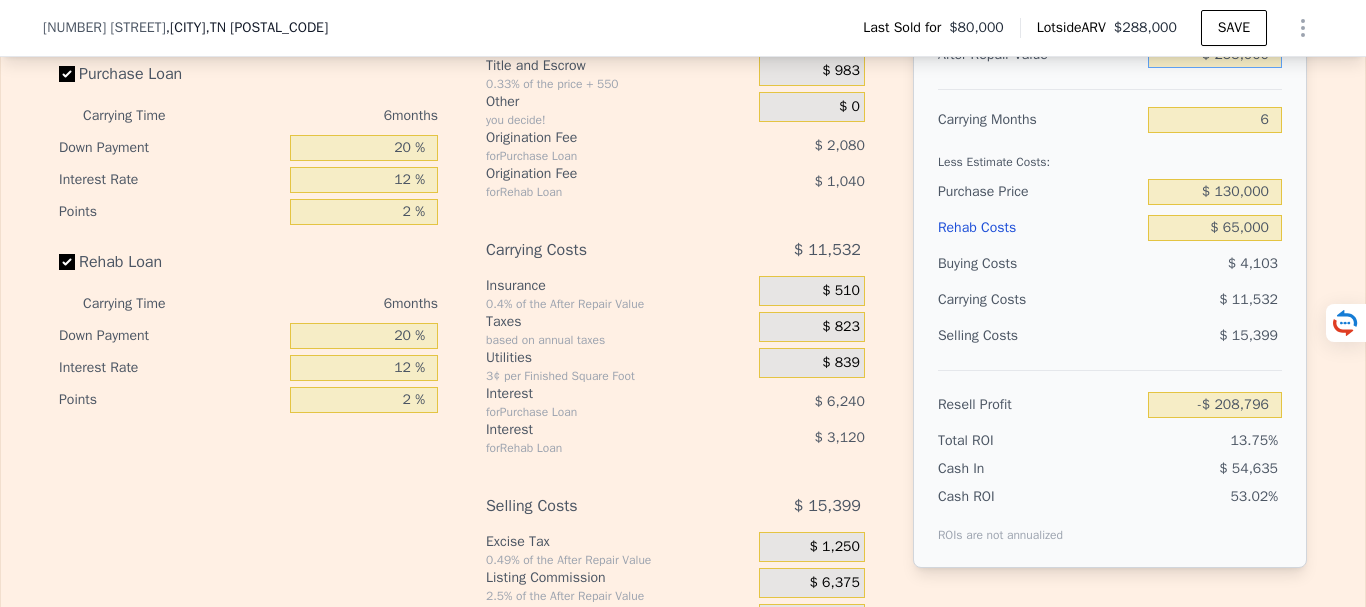 type on "$ 28,966" 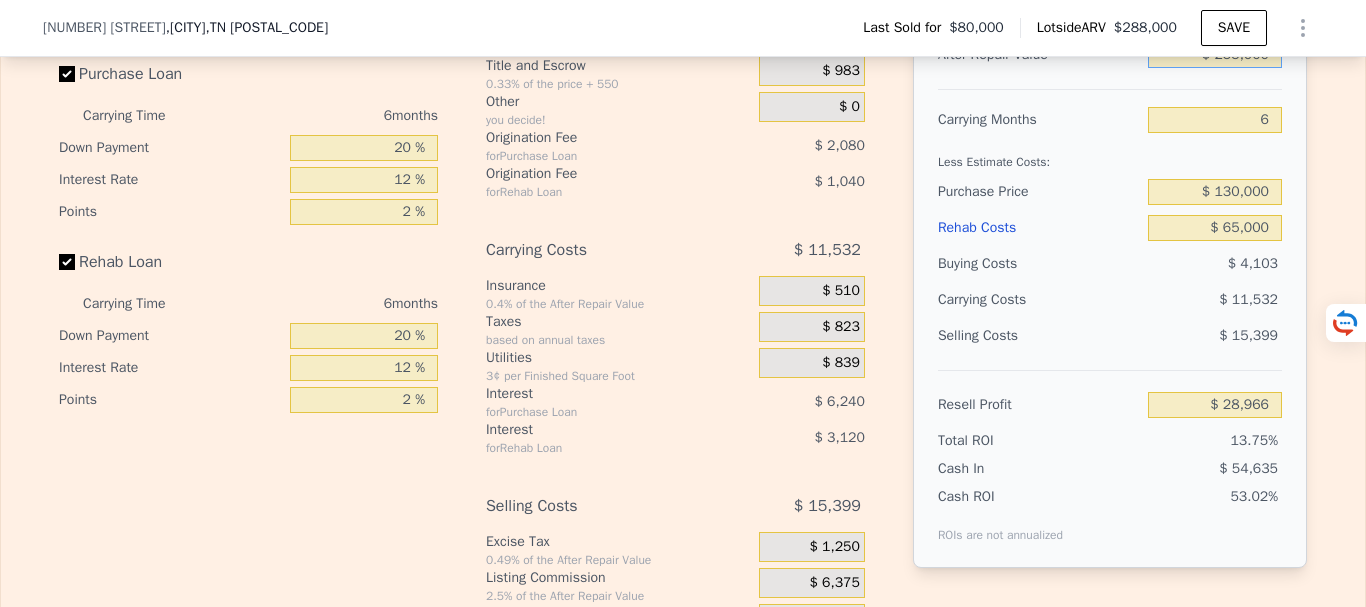 type on "$ 255,000" 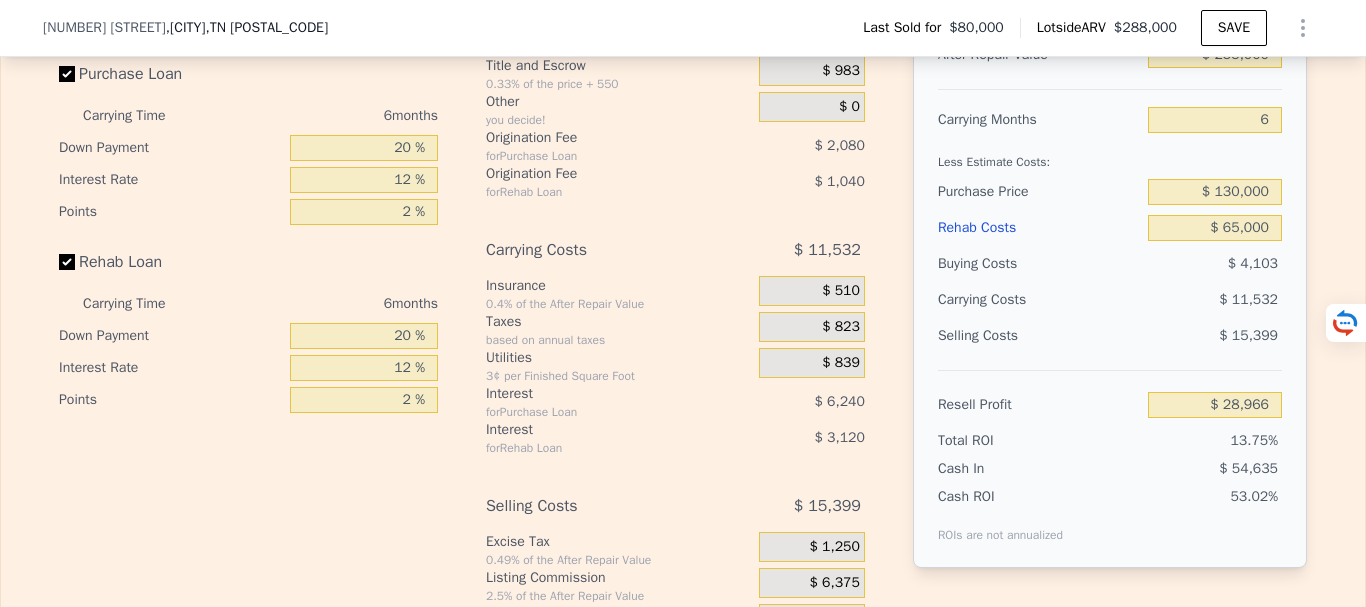click on "Purchase Price" at bounding box center [1039, 192] 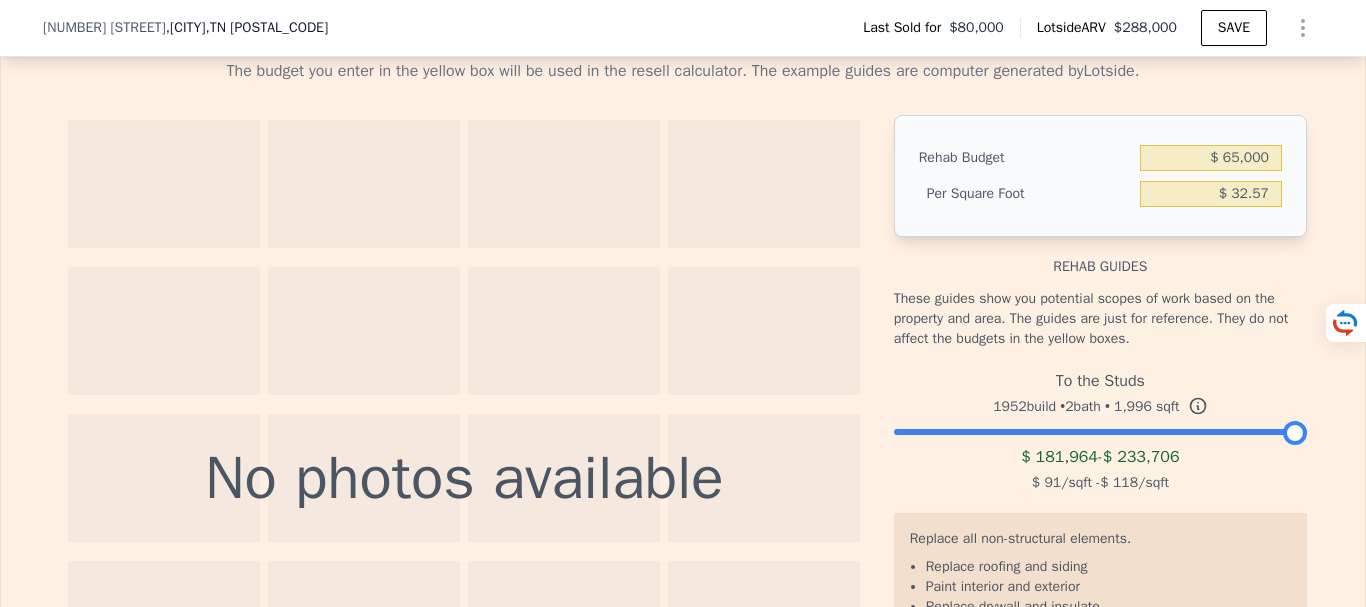 scroll, scrollTop: 2993, scrollLeft: 0, axis: vertical 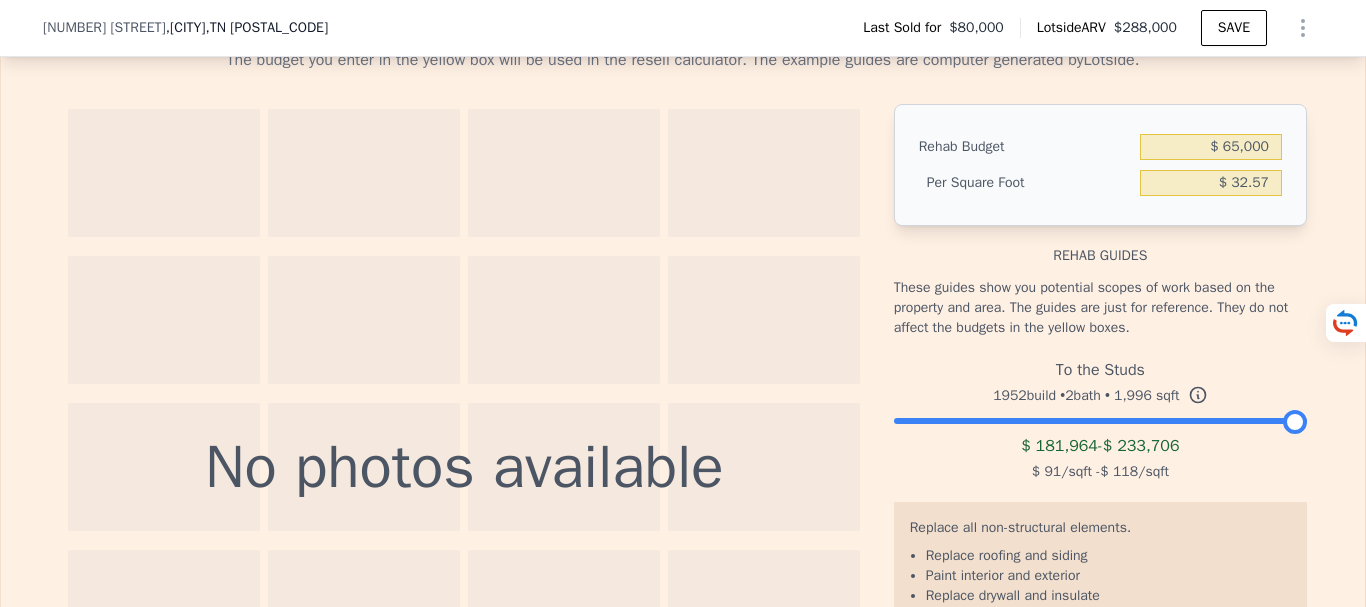 click at bounding box center (164, 173) 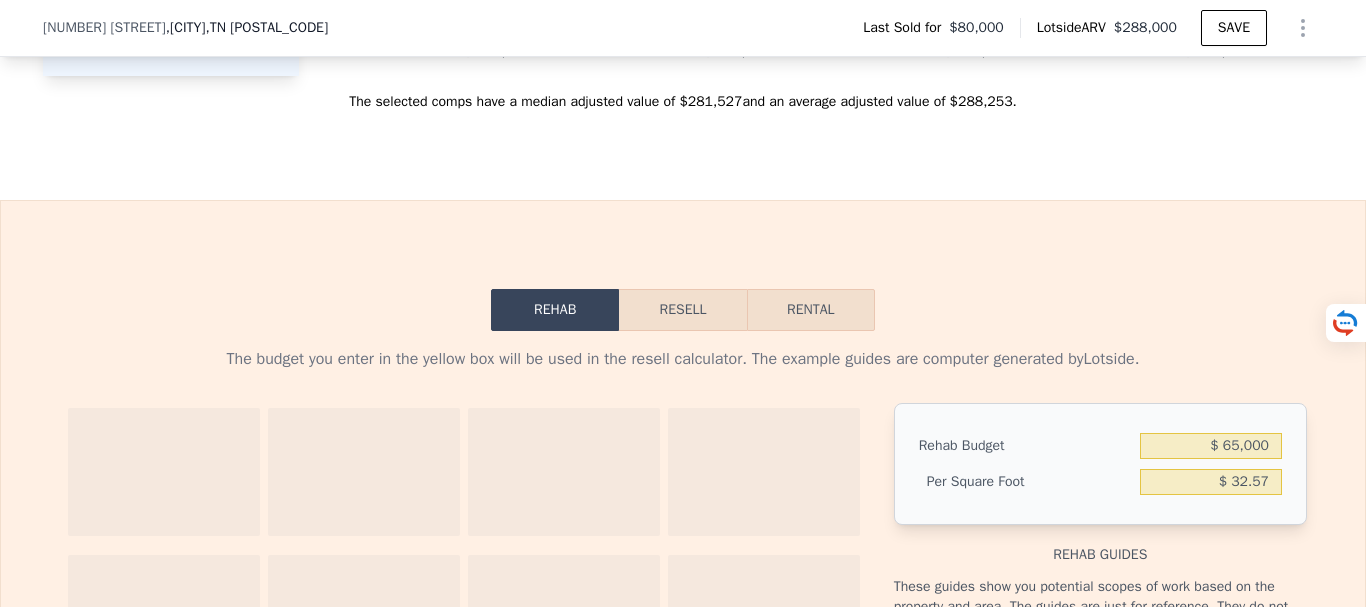scroll, scrollTop: 2693, scrollLeft: 0, axis: vertical 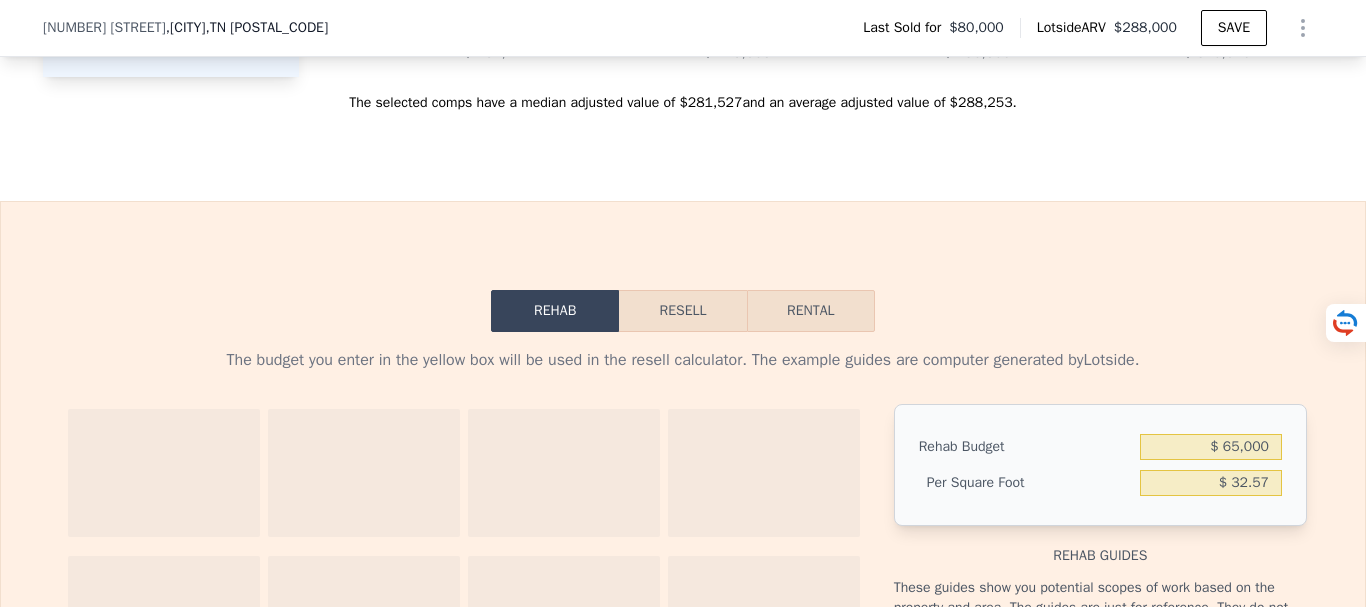 click on "Resell" at bounding box center [682, 311] 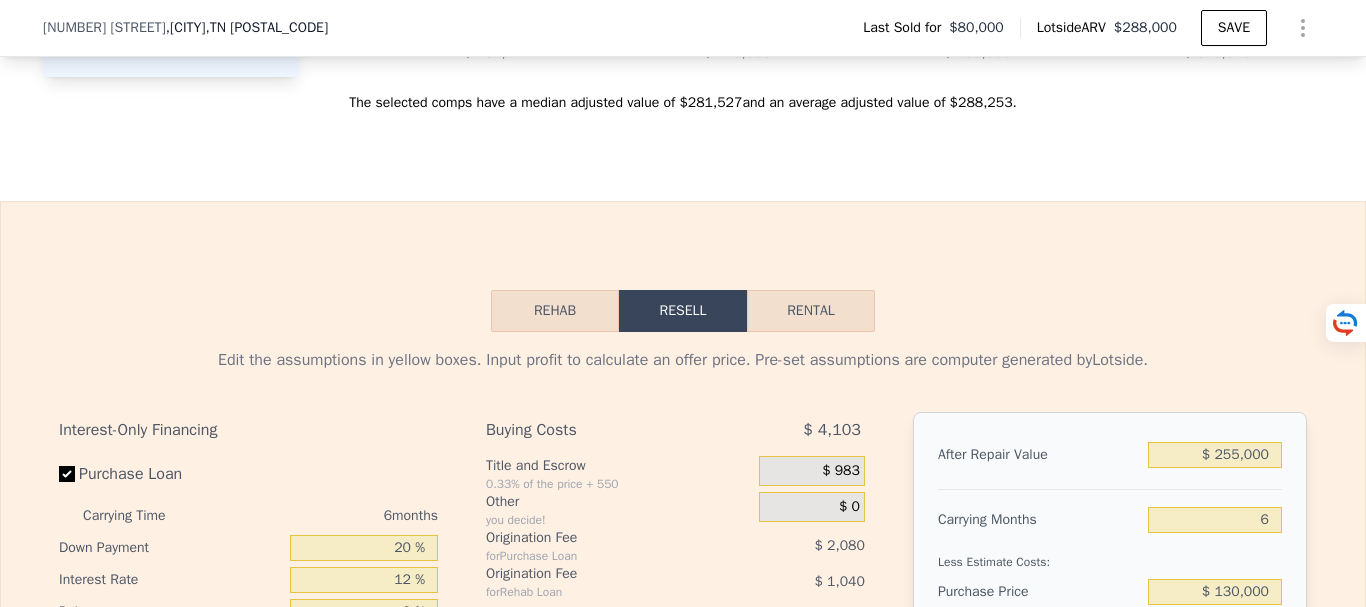 click on "Resell" at bounding box center [683, 311] 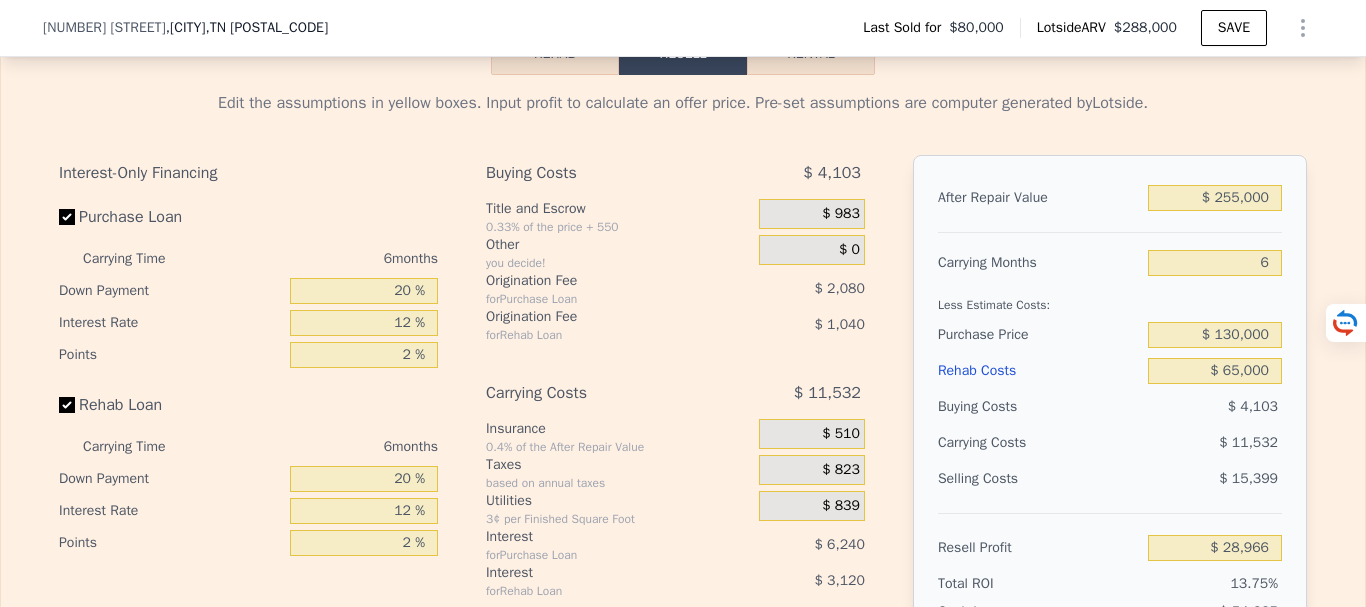scroll, scrollTop: 3093, scrollLeft: 0, axis: vertical 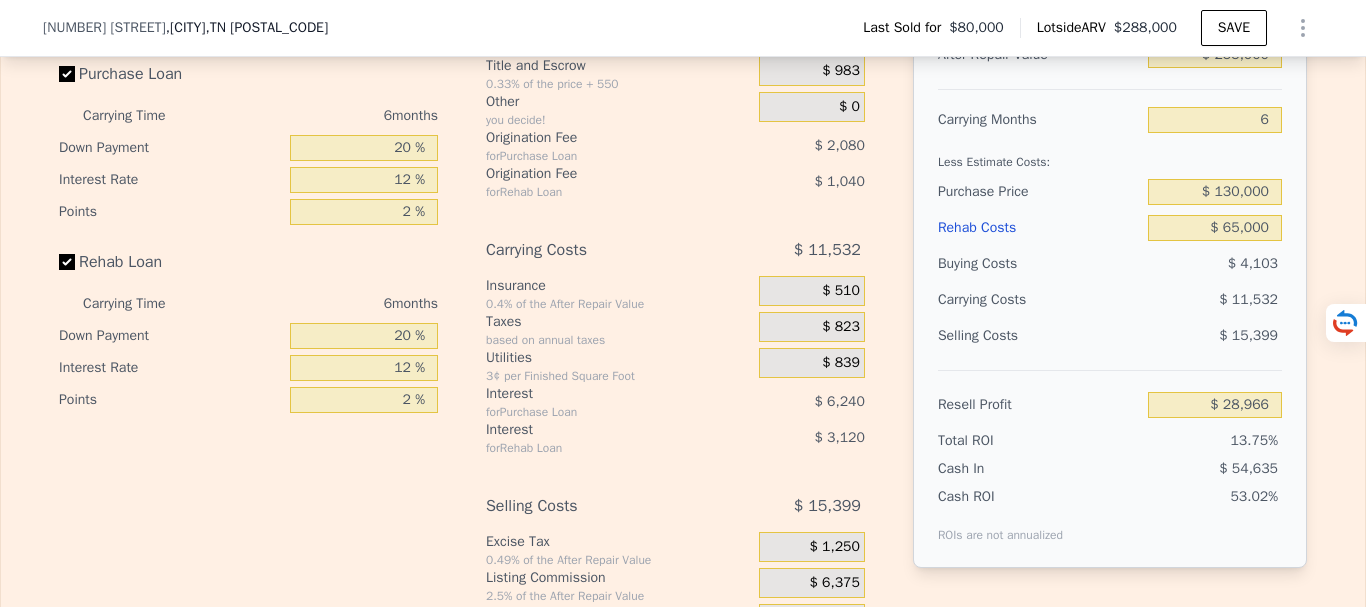 click on "$ 15,399" at bounding box center (1215, 336) 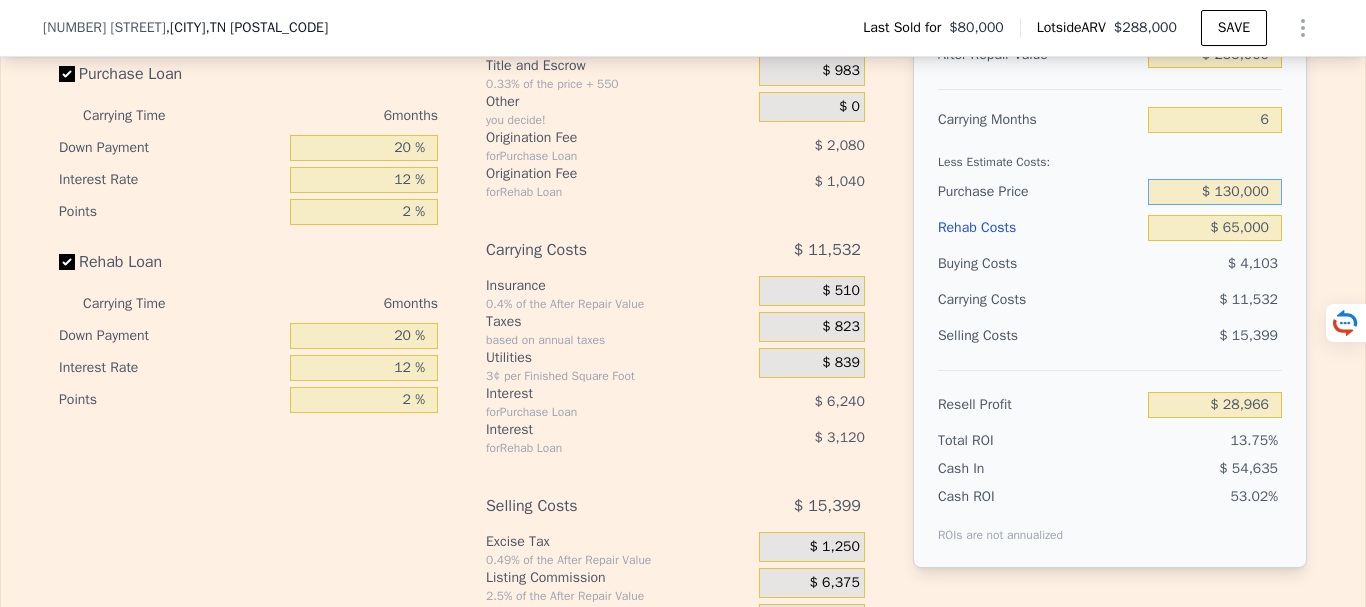 click on "$ 130,000" at bounding box center [1215, 192] 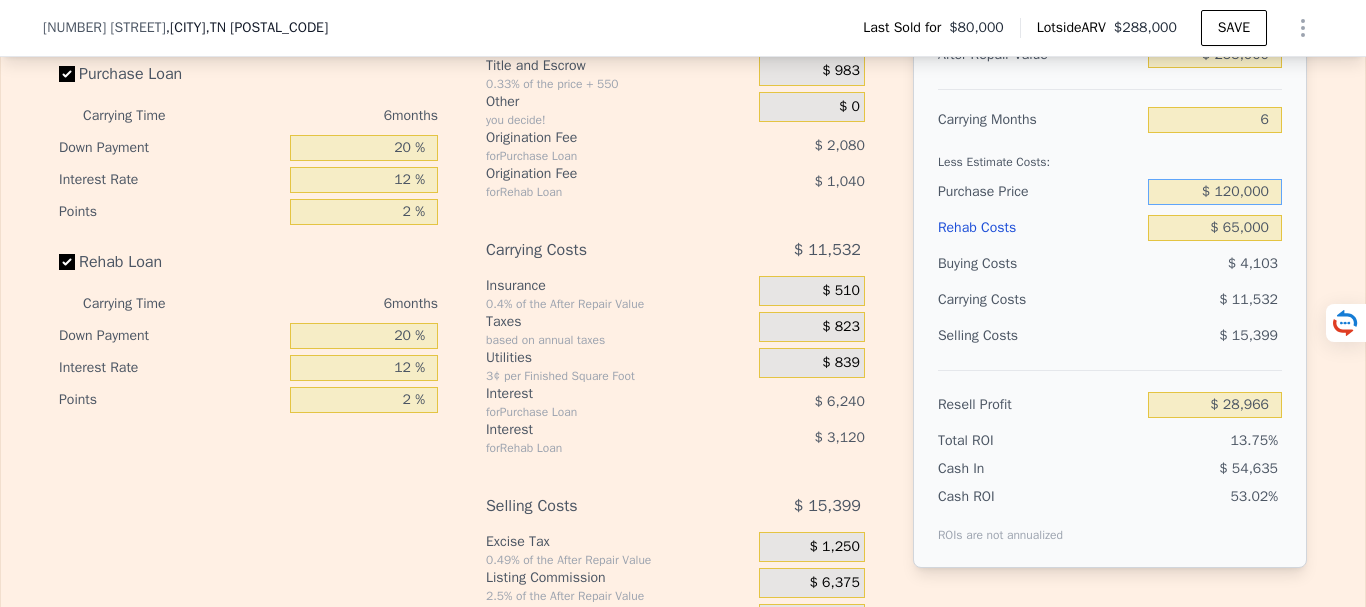 type on "$ 120,000" 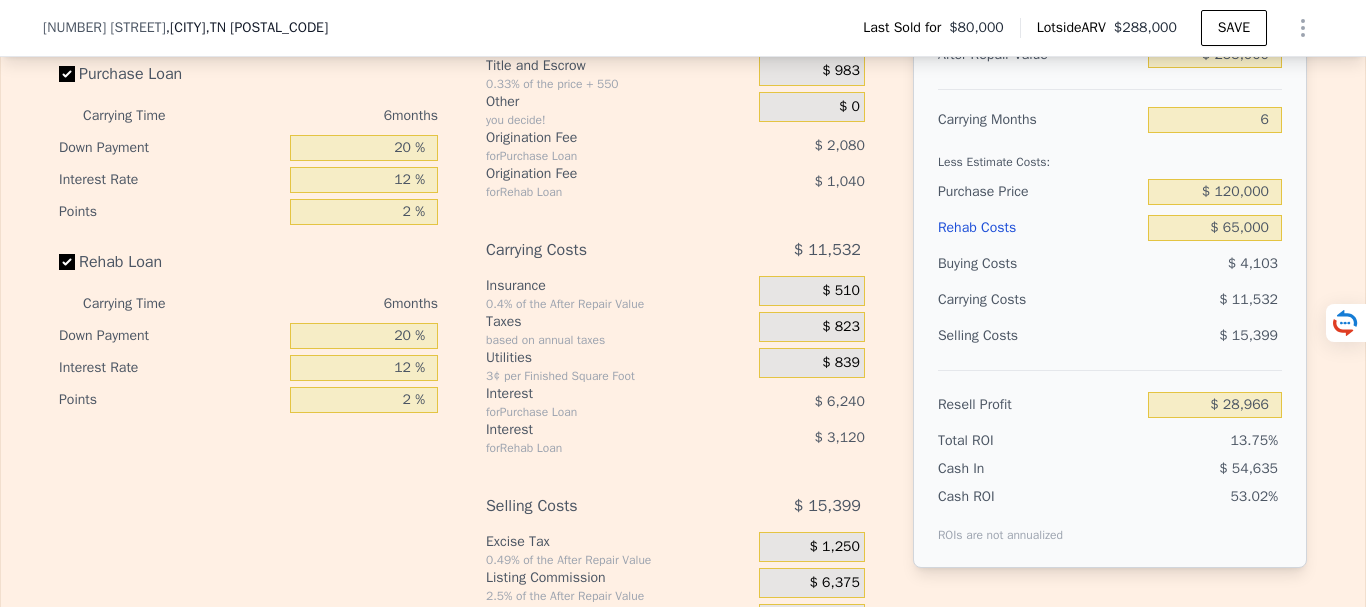 click on "$ 11,532" at bounding box center (1176, 300) 